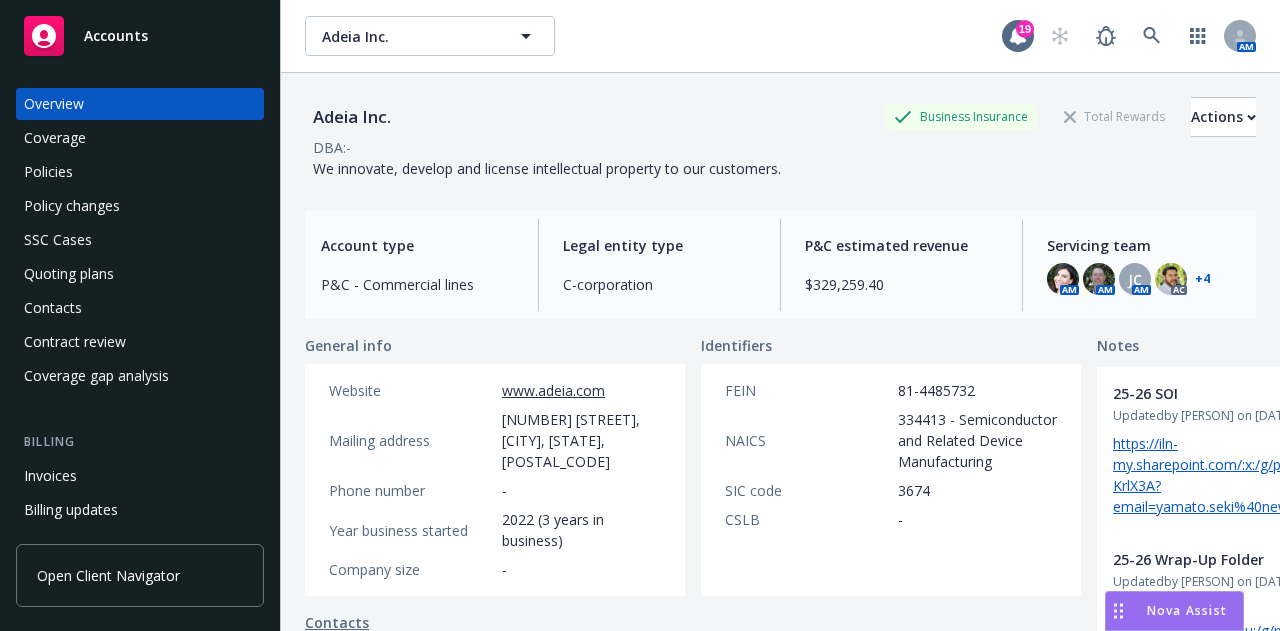 scroll, scrollTop: 0, scrollLeft: 0, axis: both 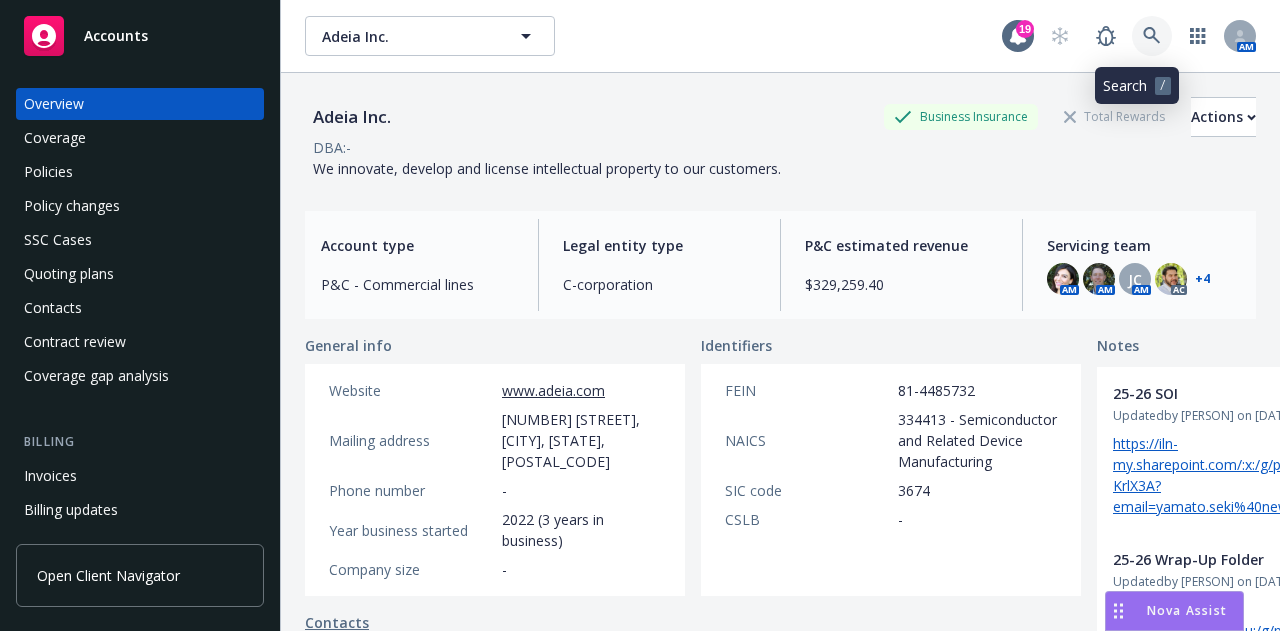 click 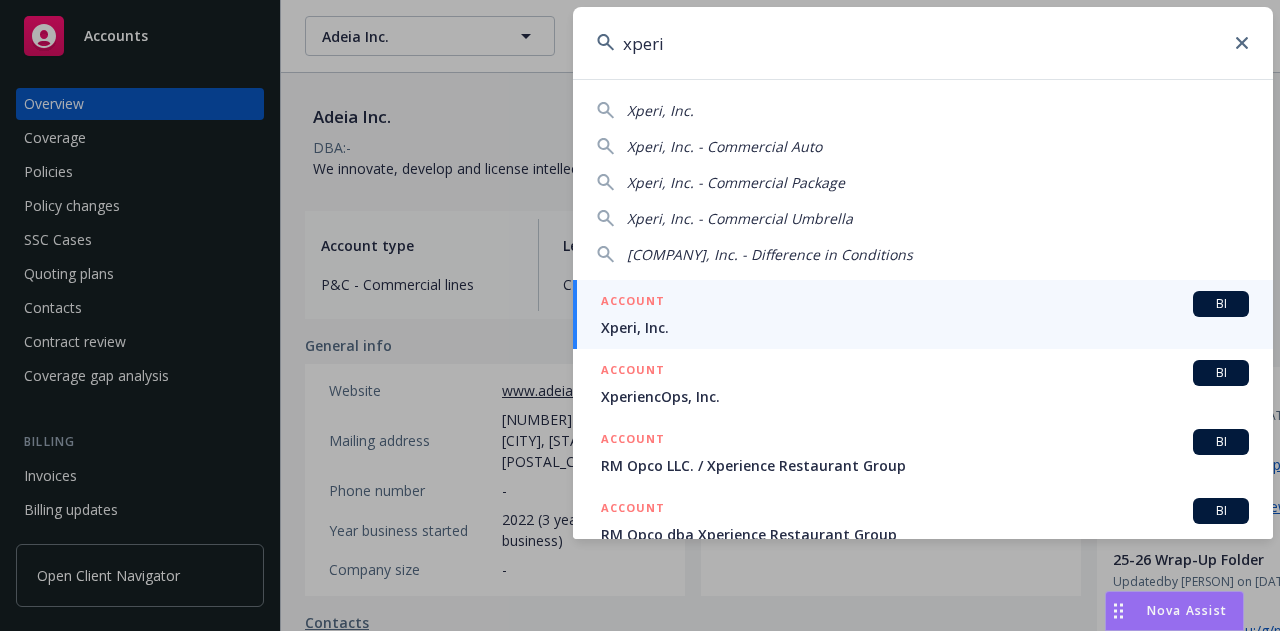 type on "xperi" 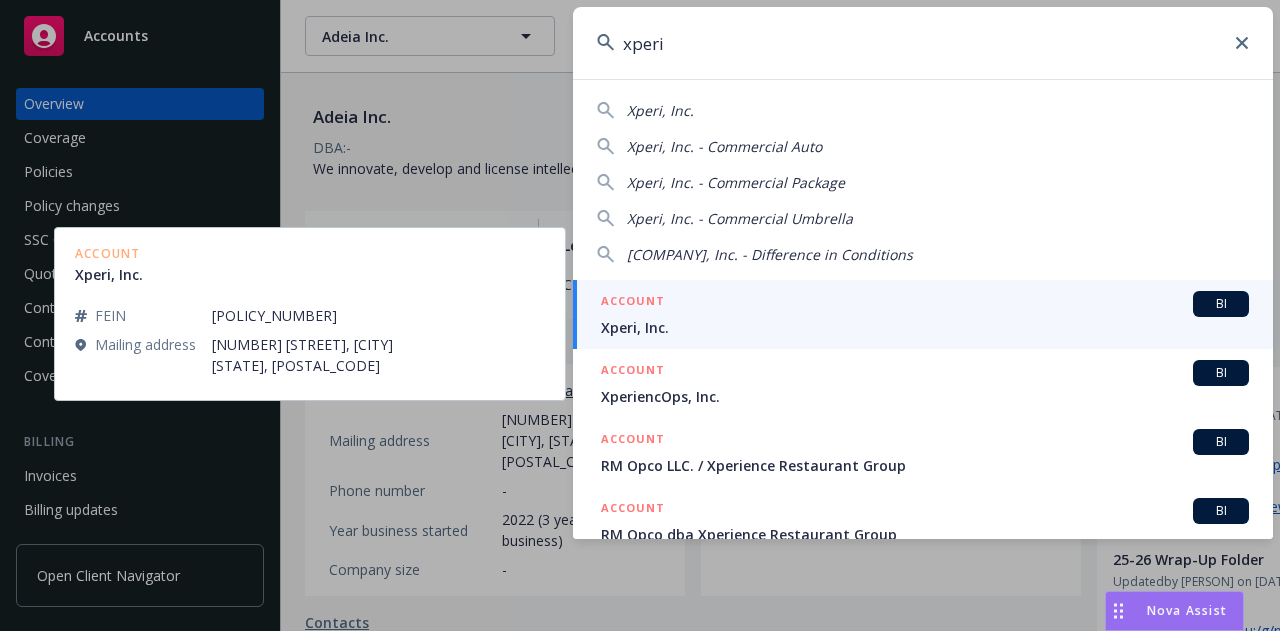 click on "ACCOUNT BI" at bounding box center (925, 304) 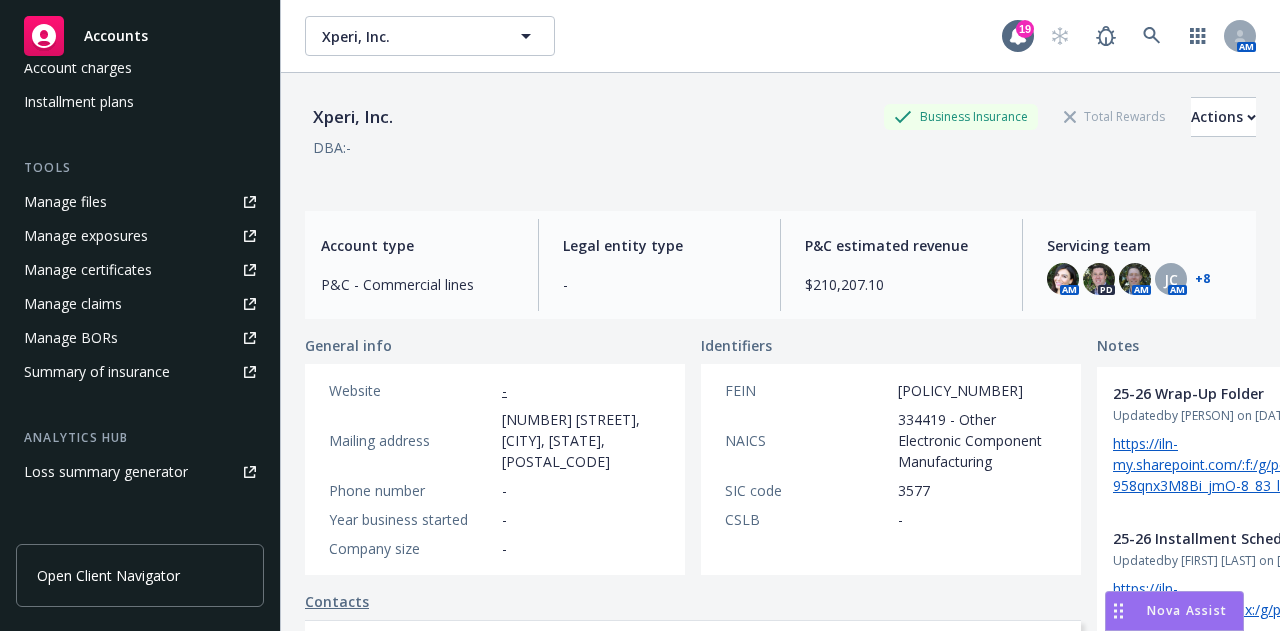 scroll, scrollTop: 477, scrollLeft: 0, axis: vertical 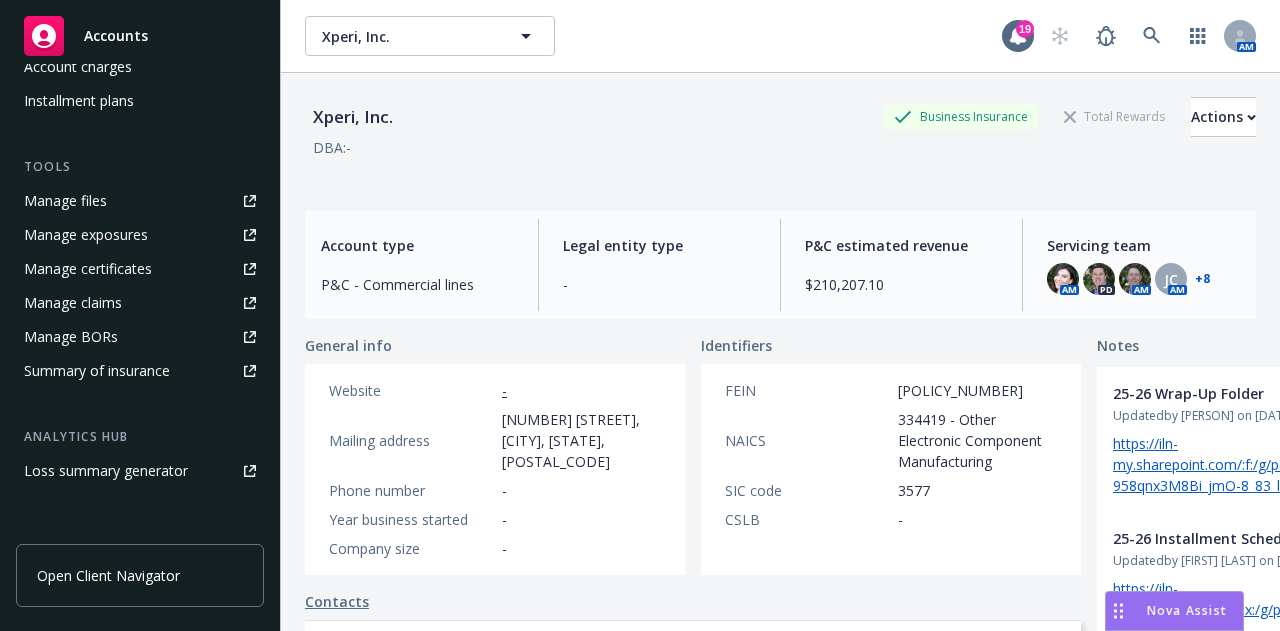 click on "Summary of insurance" at bounding box center [140, 371] 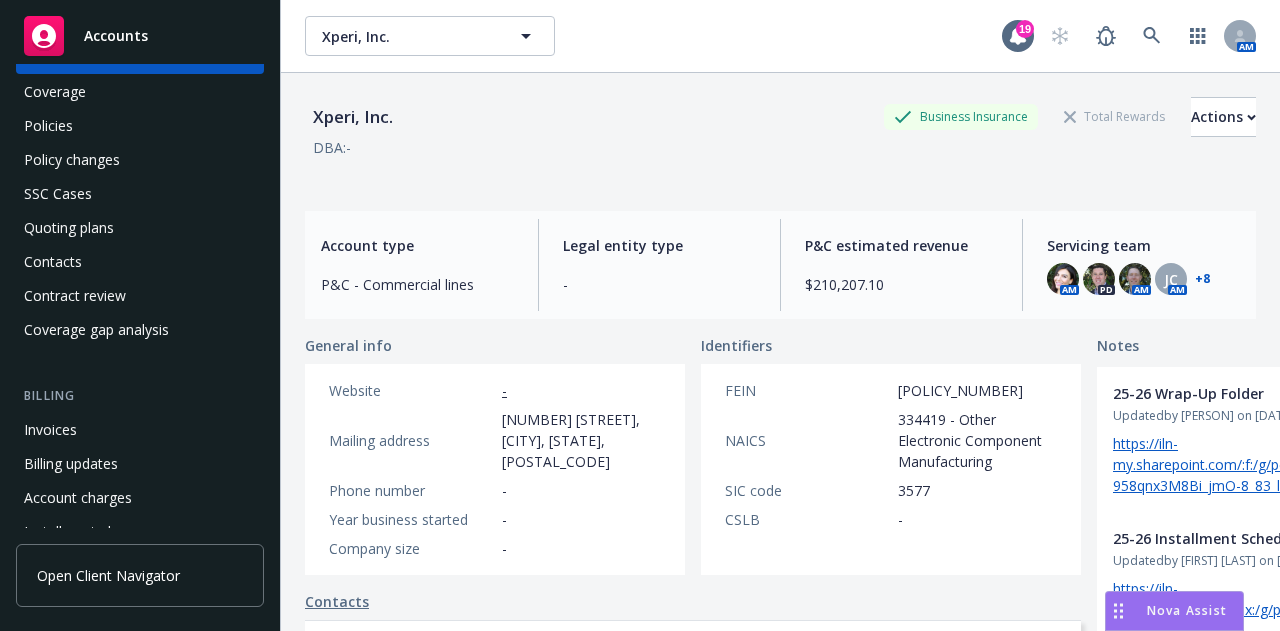 scroll, scrollTop: 41, scrollLeft: 0, axis: vertical 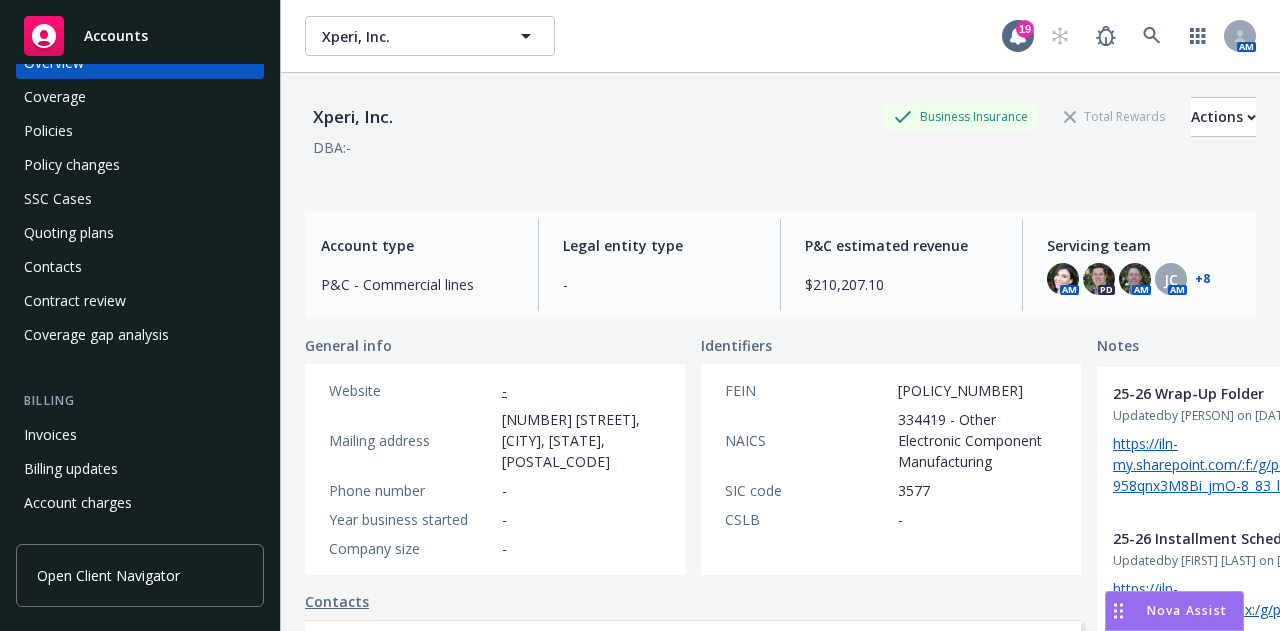 click on "Policies" at bounding box center (140, 131) 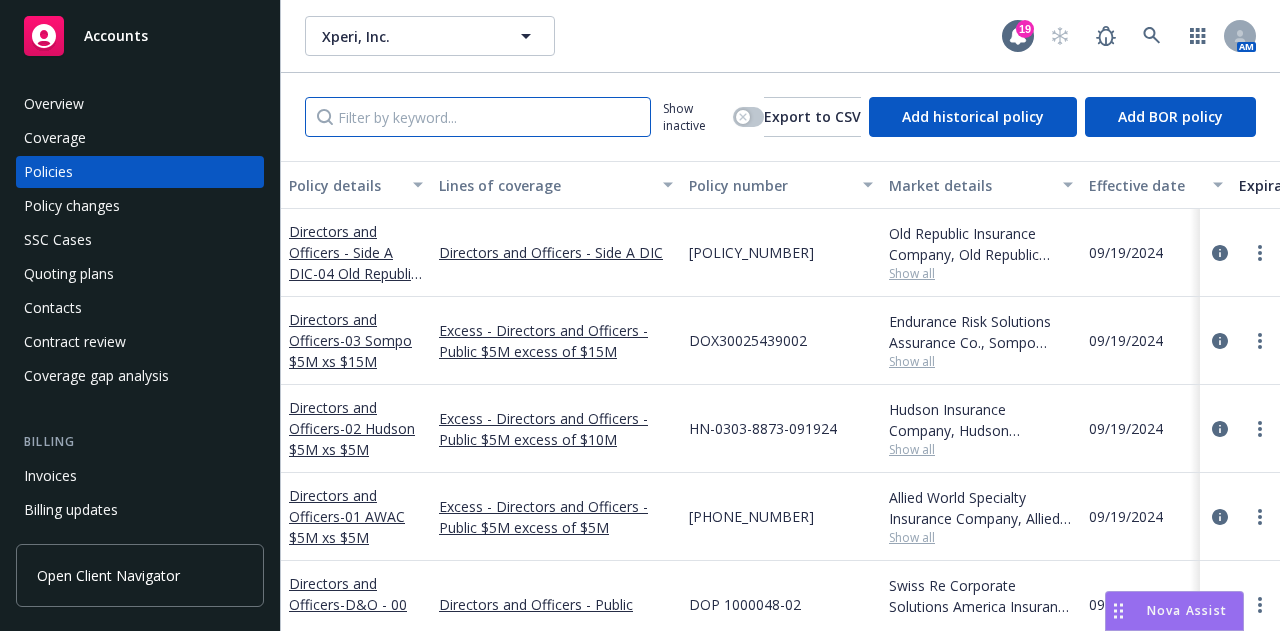 click at bounding box center [478, 117] 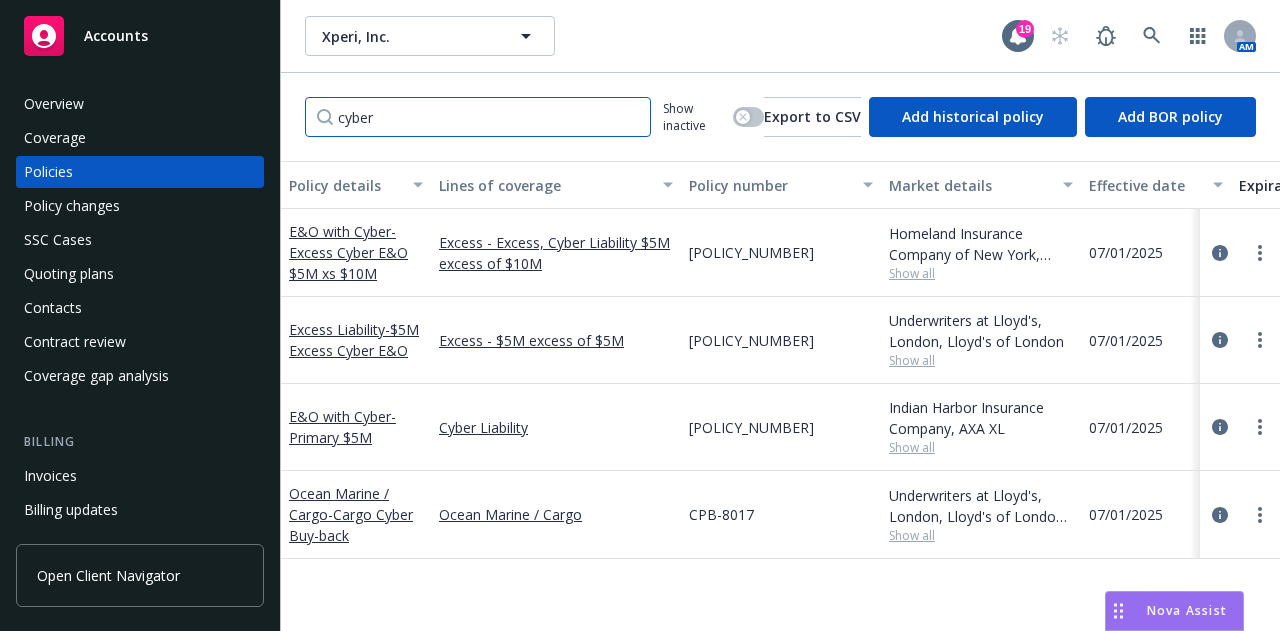 type on "cyber" 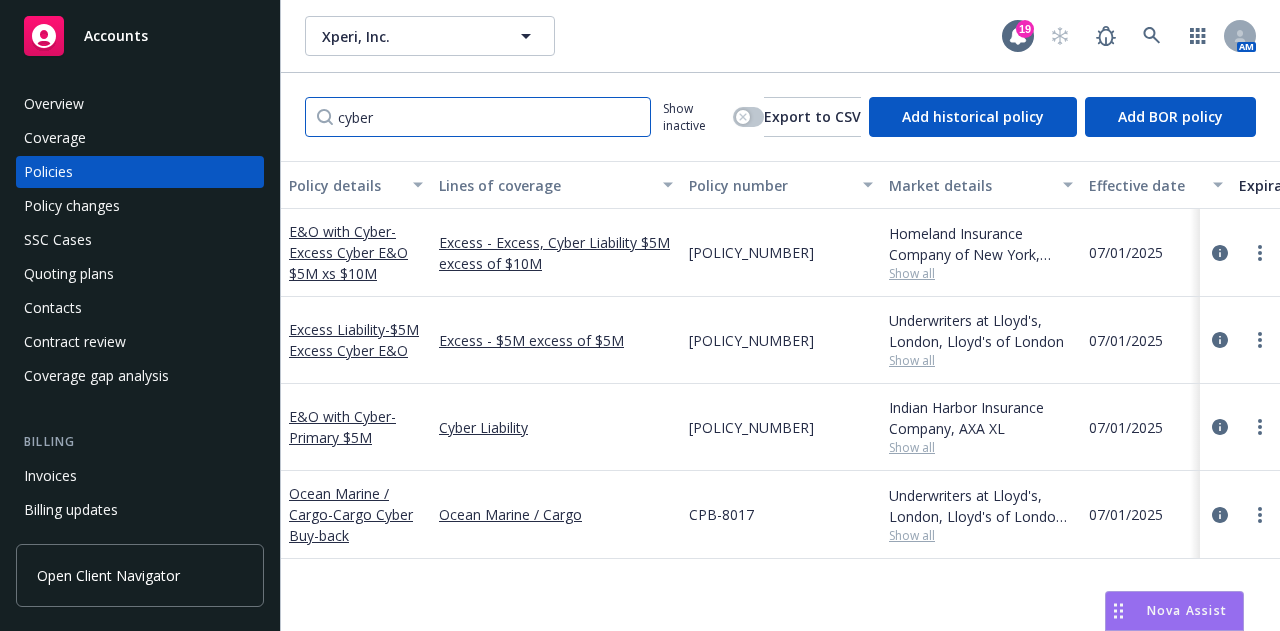 drag, startPoint x: 411, startPoint y: 121, endPoint x: 295, endPoint y: 114, distance: 116.21101 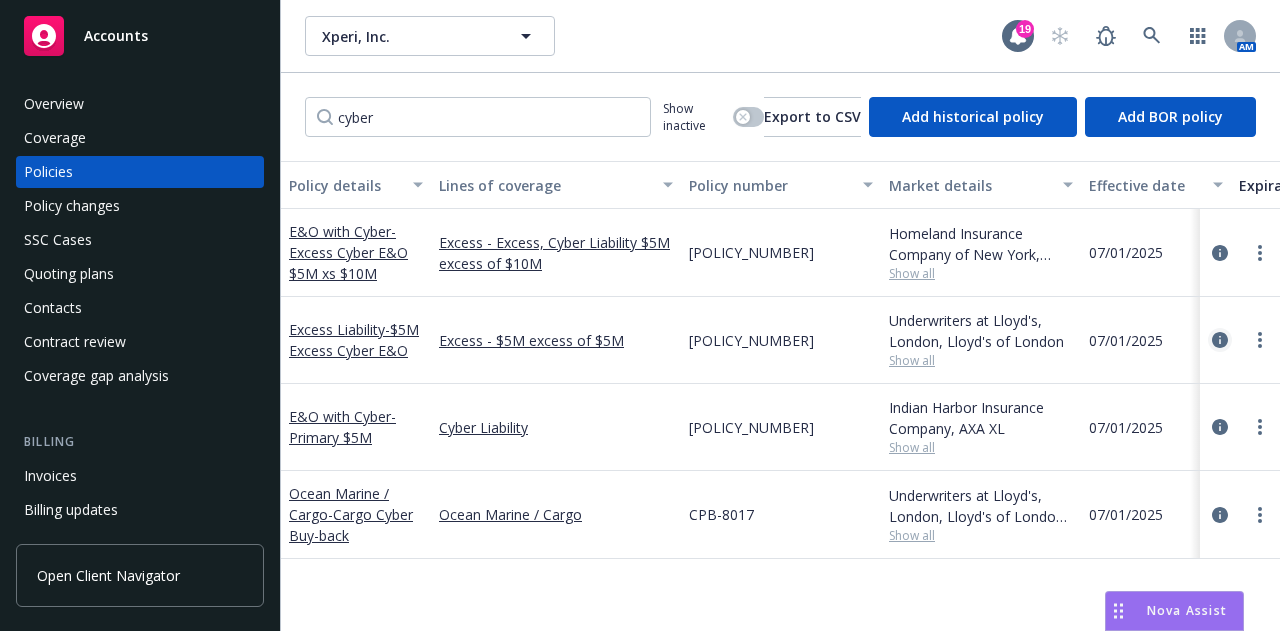 click 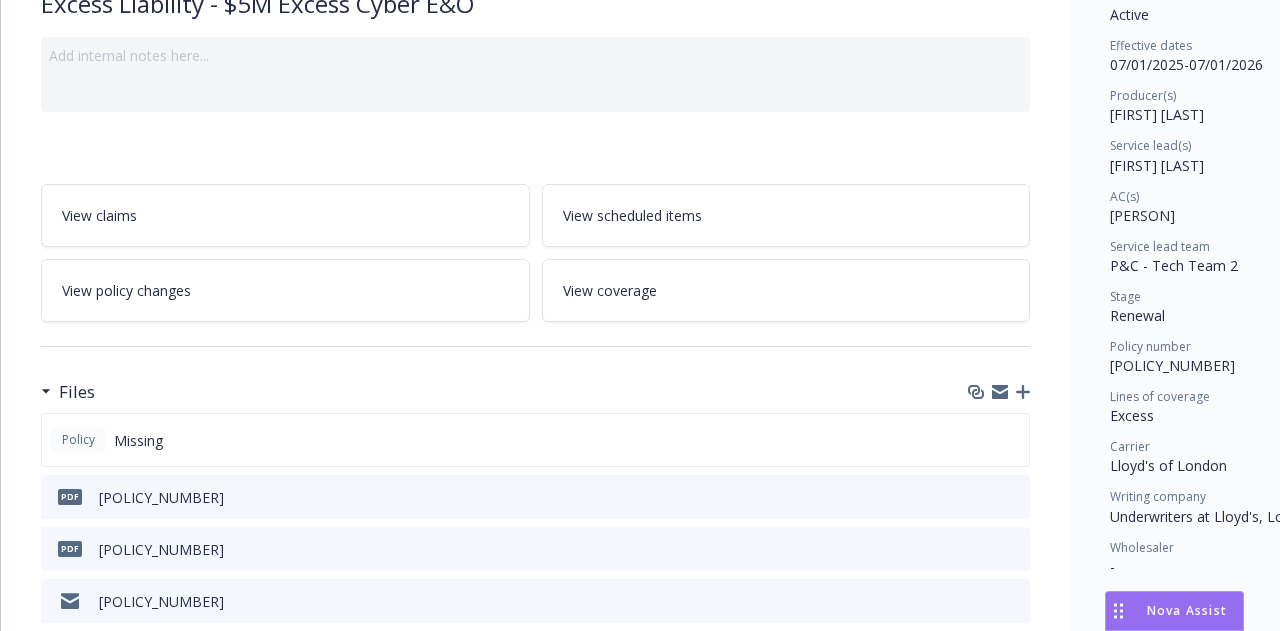 scroll, scrollTop: 0, scrollLeft: 110, axis: horizontal 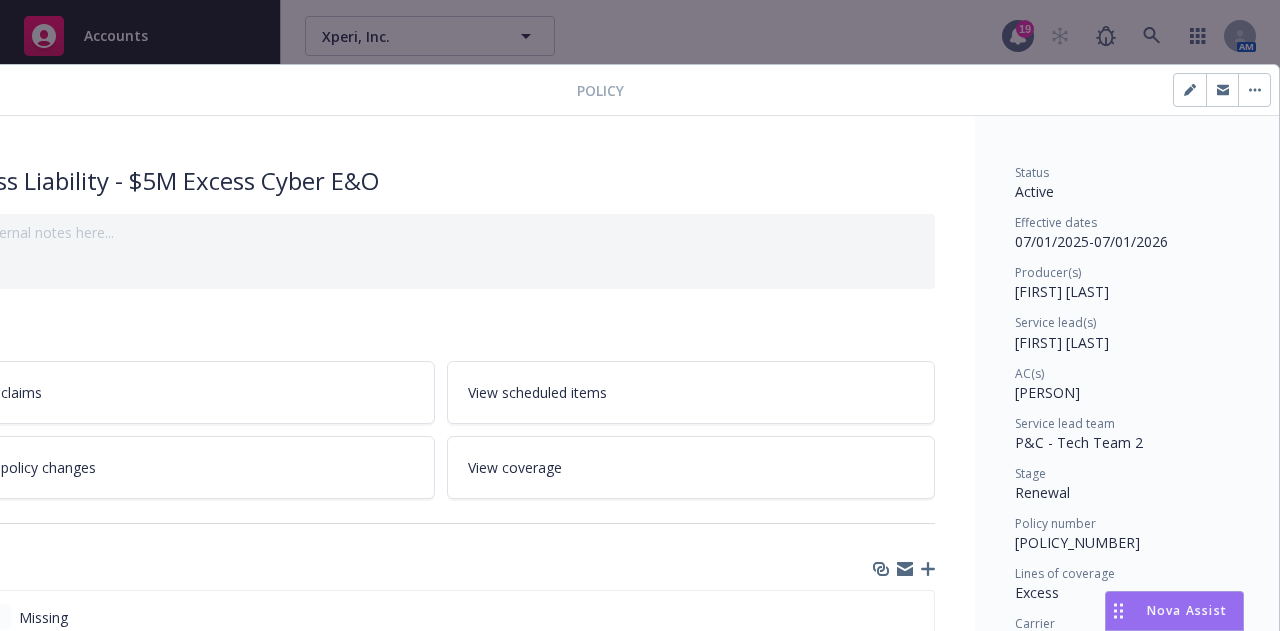 click 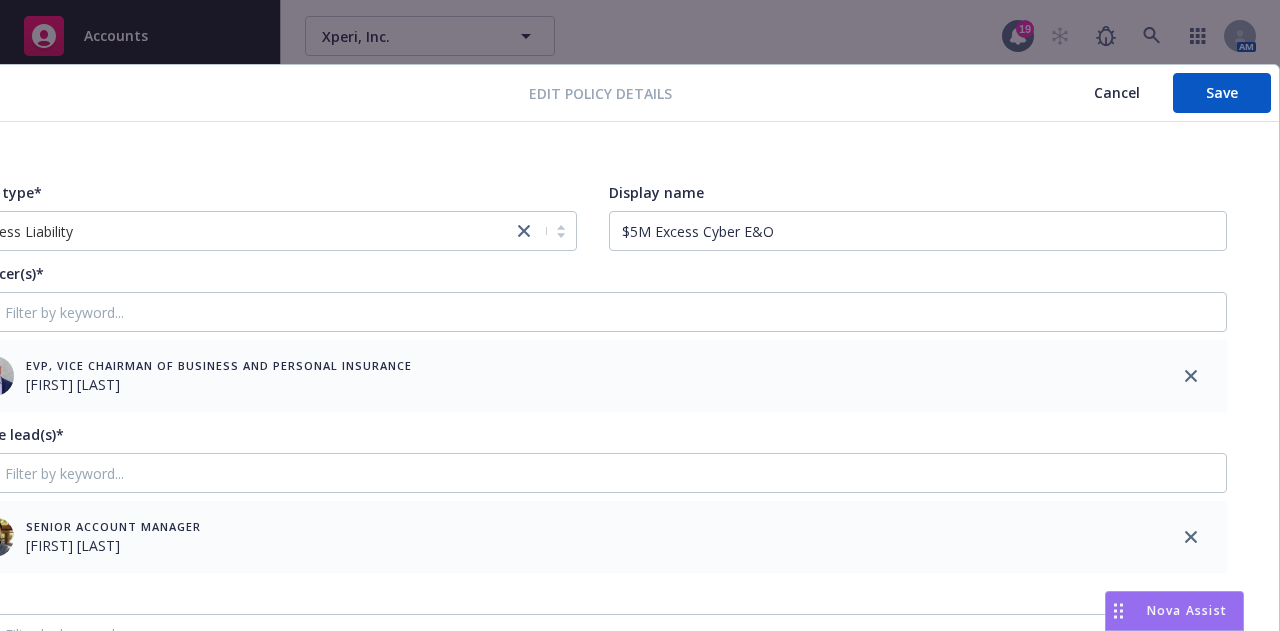 click on "Cancel" at bounding box center [1117, 93] 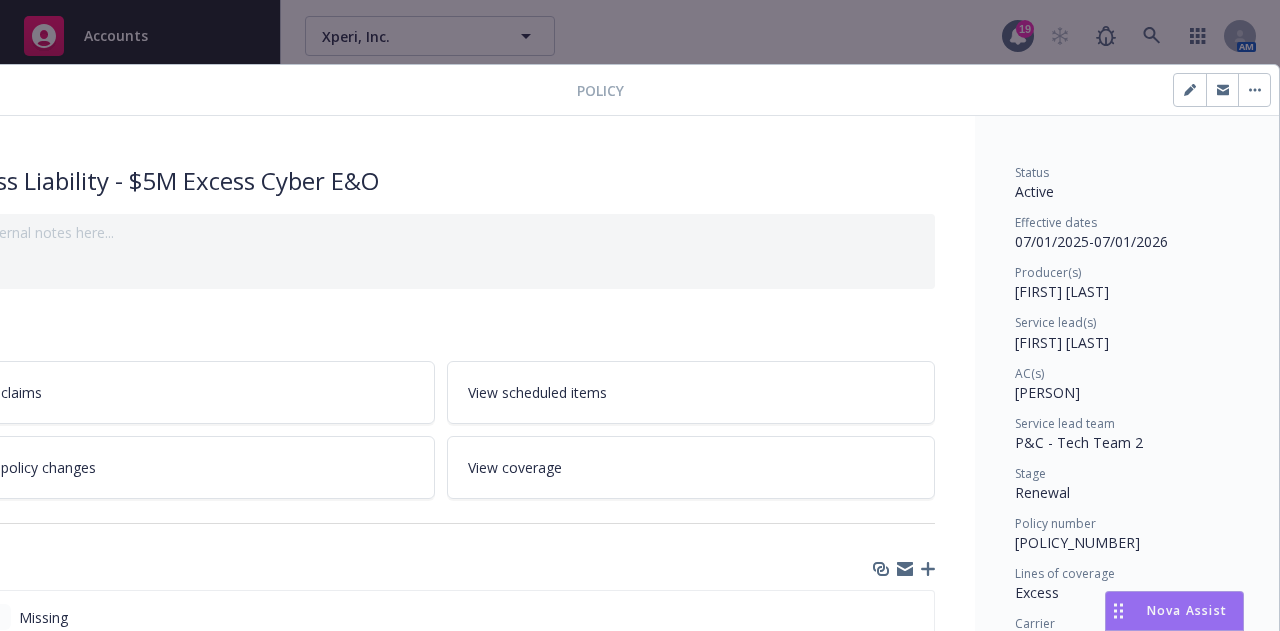 click at bounding box center [1254, 90] 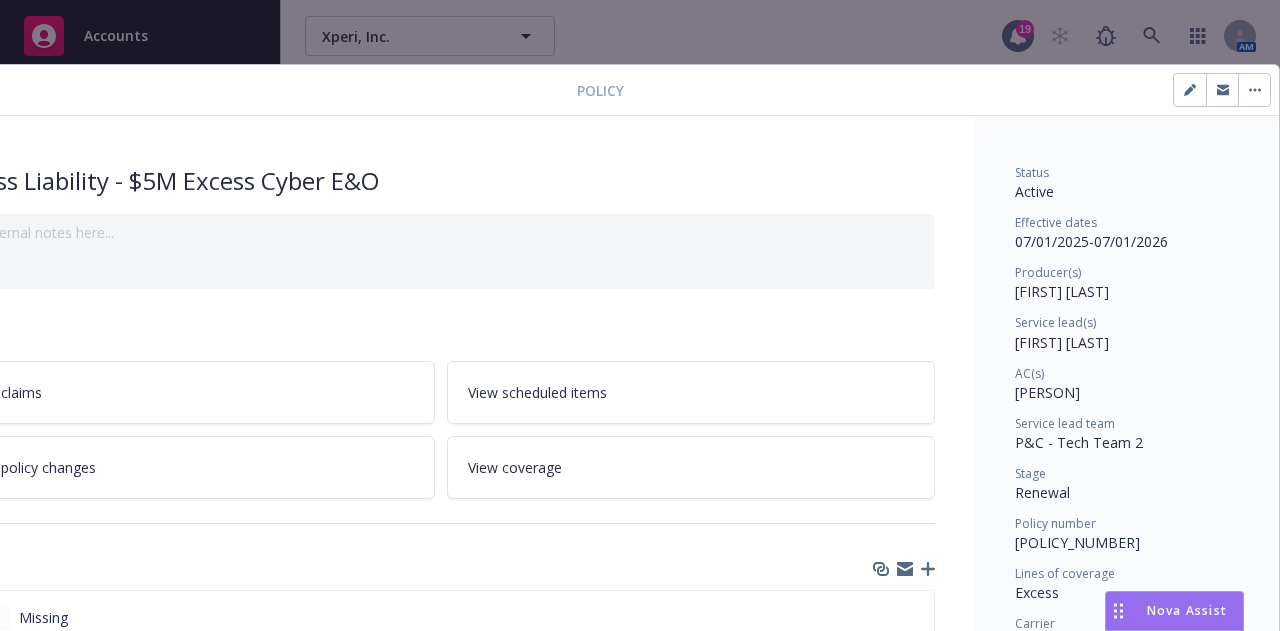 click on "Status Active Effective dates [DATE] - [DATE] Producer(s) [FIRST] [LAST] Service lead(s) [FIRST] [LAST] AC(s) [FIRST] [LAST] Service lead team P&C - Tech Team 2 Stage Renewal Policy number [POLICY] Lines of coverage Excess Carrier Lloyd's of London Writing company Underwriters at Lloyd's, London Wholesaler - Program administrator - Premium $135,000.00 Newfront will file state taxes and fees Yes Commission 20% / $27,000.00 Policy term 12 months Carrier payment status Unpaid Client payment status Paid" at bounding box center (1127, 634) 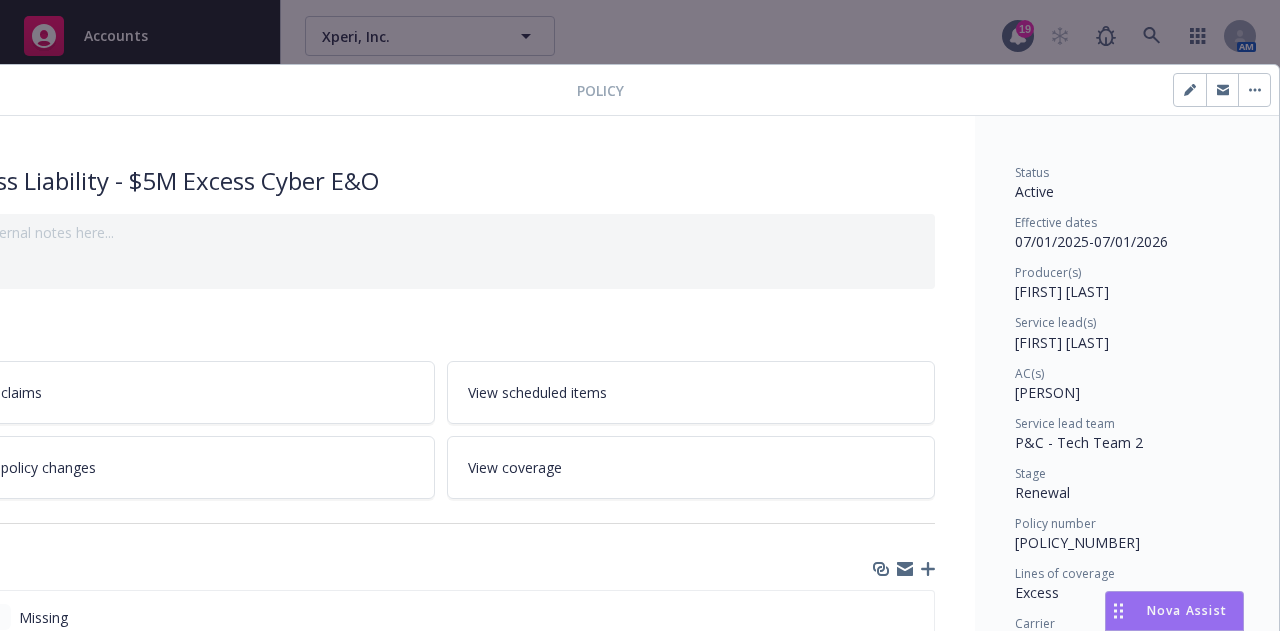 click at bounding box center [1190, 90] 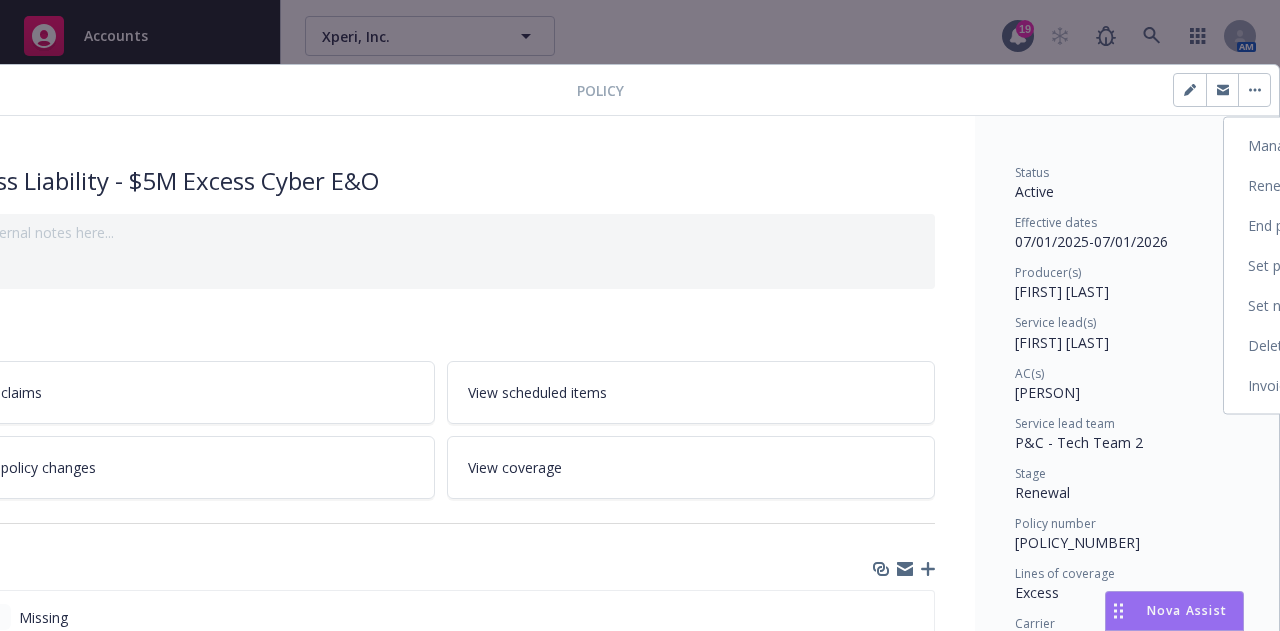 select on "RENEWAL" 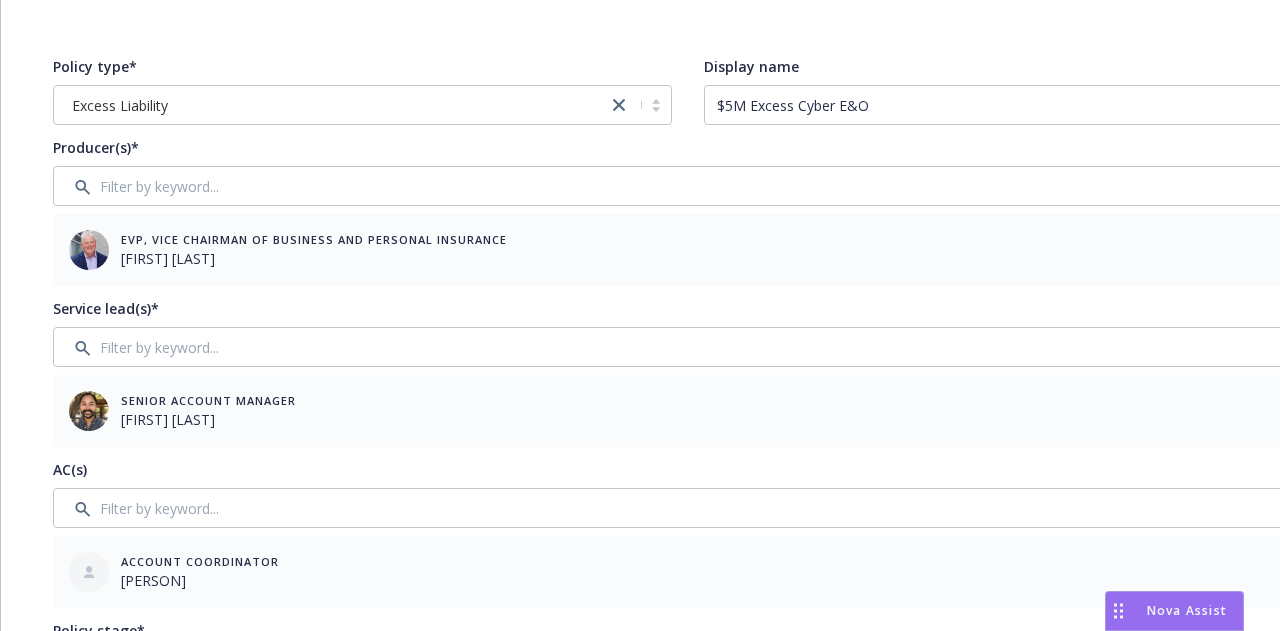 scroll, scrollTop: 0, scrollLeft: 0, axis: both 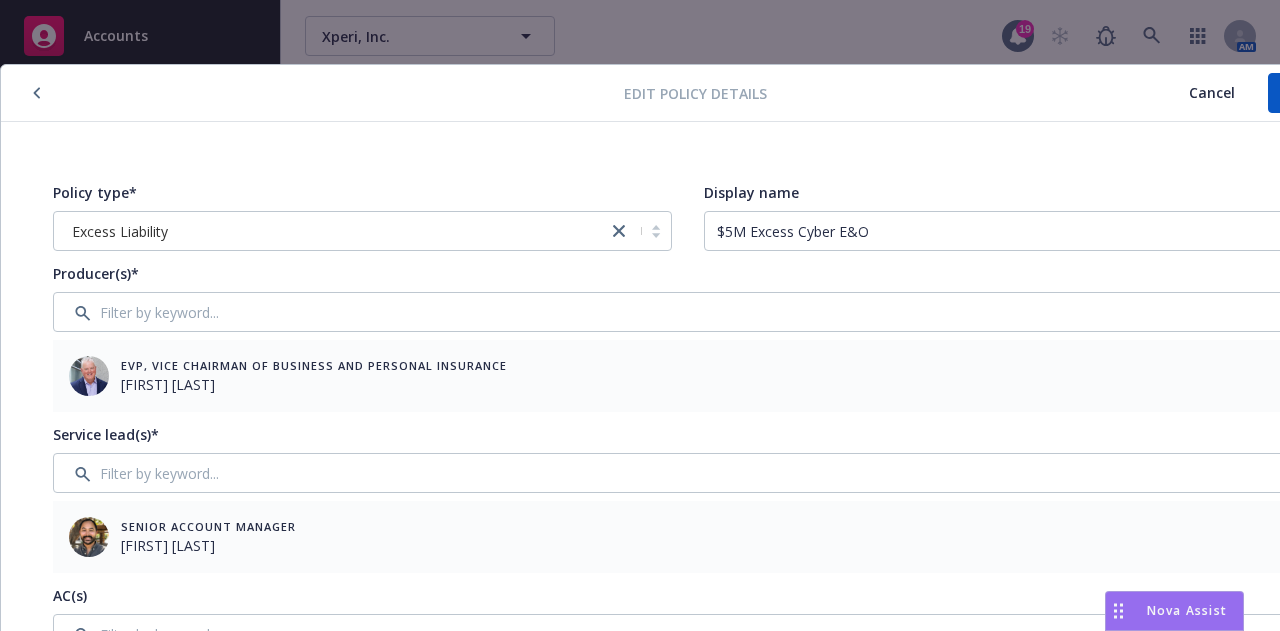 click on "Cancel" at bounding box center [1212, 92] 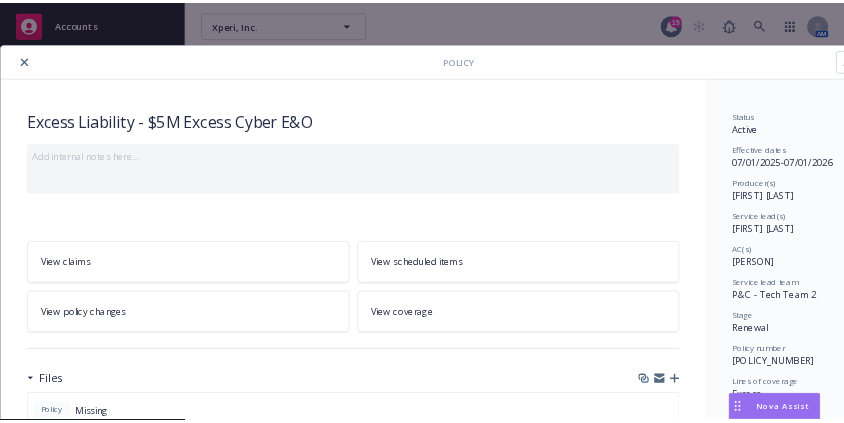 scroll, scrollTop: 0, scrollLeft: 110, axis: horizontal 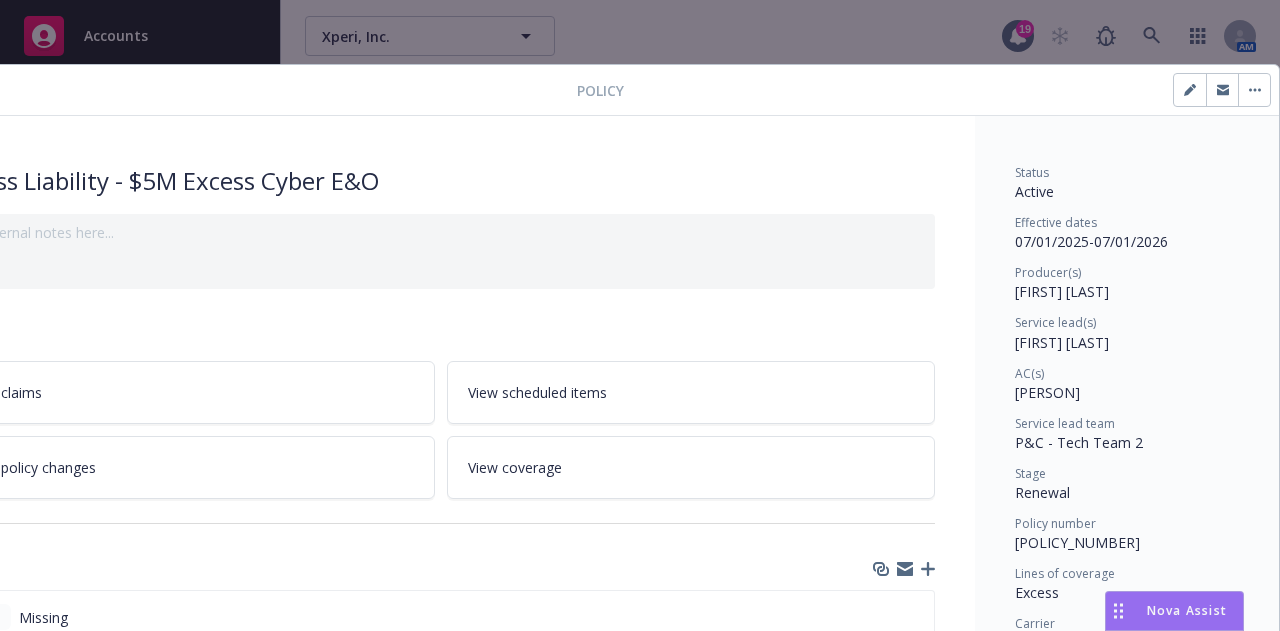 click at bounding box center (1254, 90) 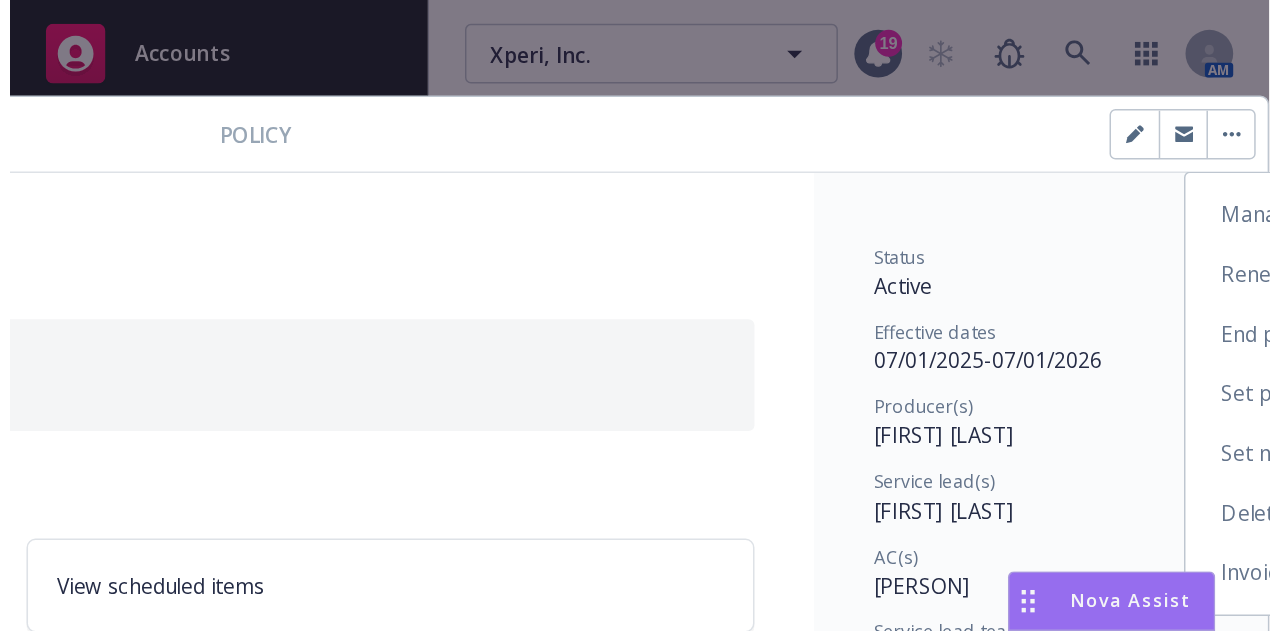 scroll, scrollTop: 0, scrollLeft: 110, axis: horizontal 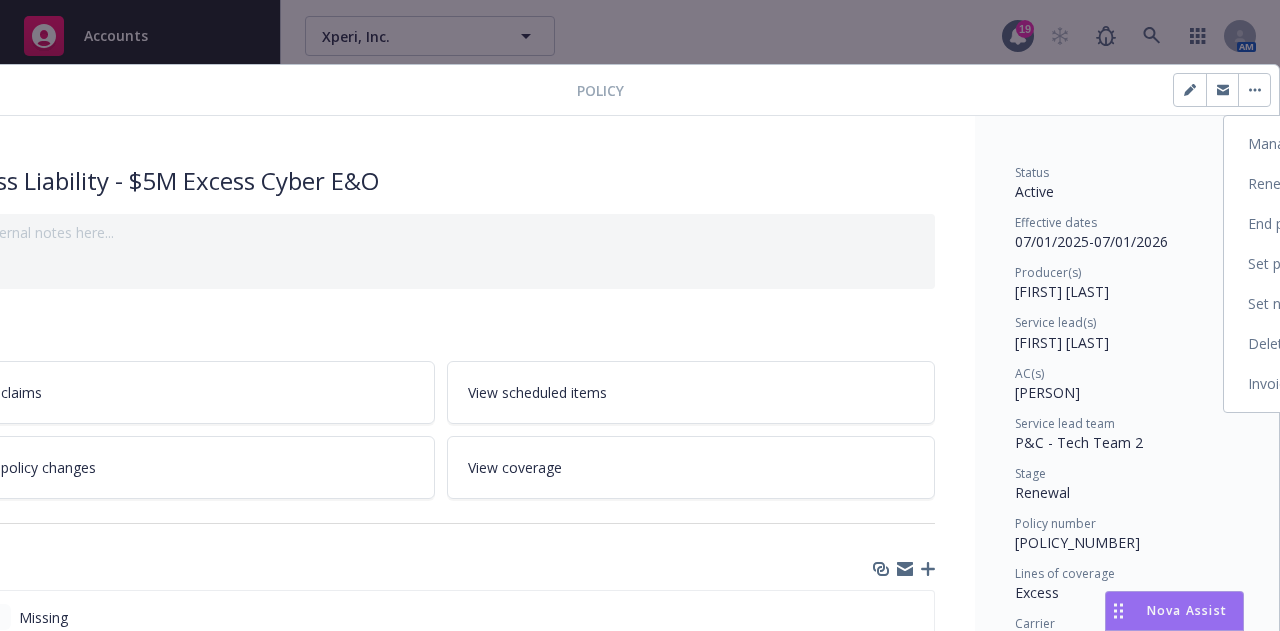 click on "Set prior policies" at bounding box center [1340, 264] 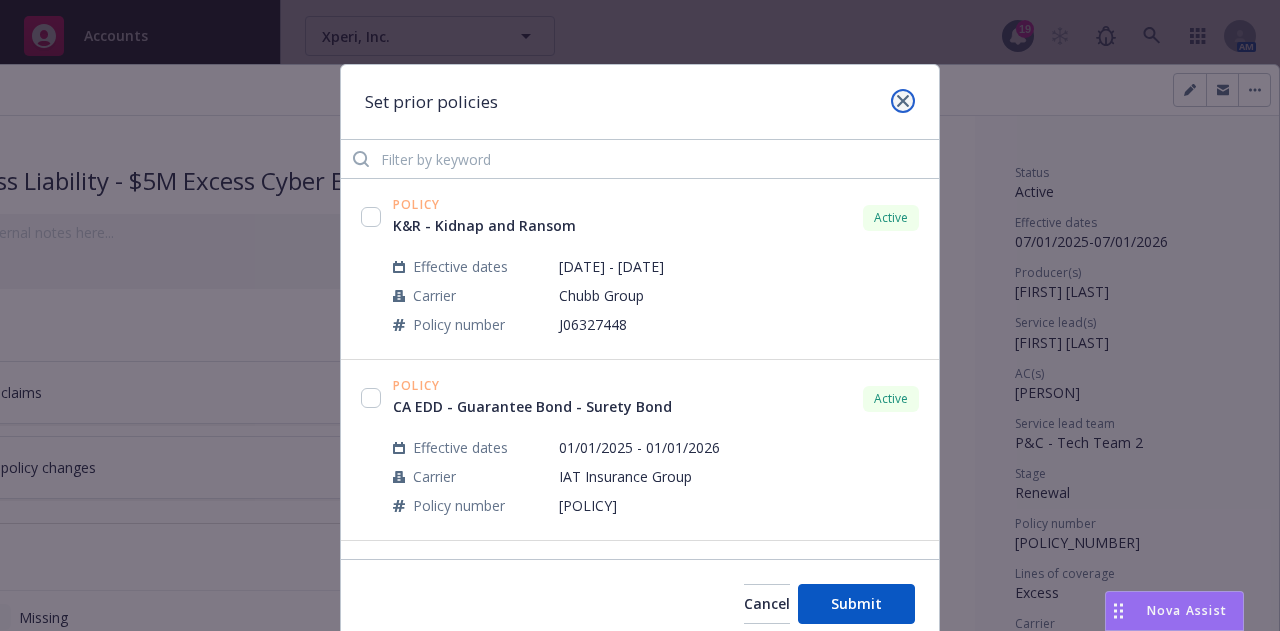 click at bounding box center (903, 101) 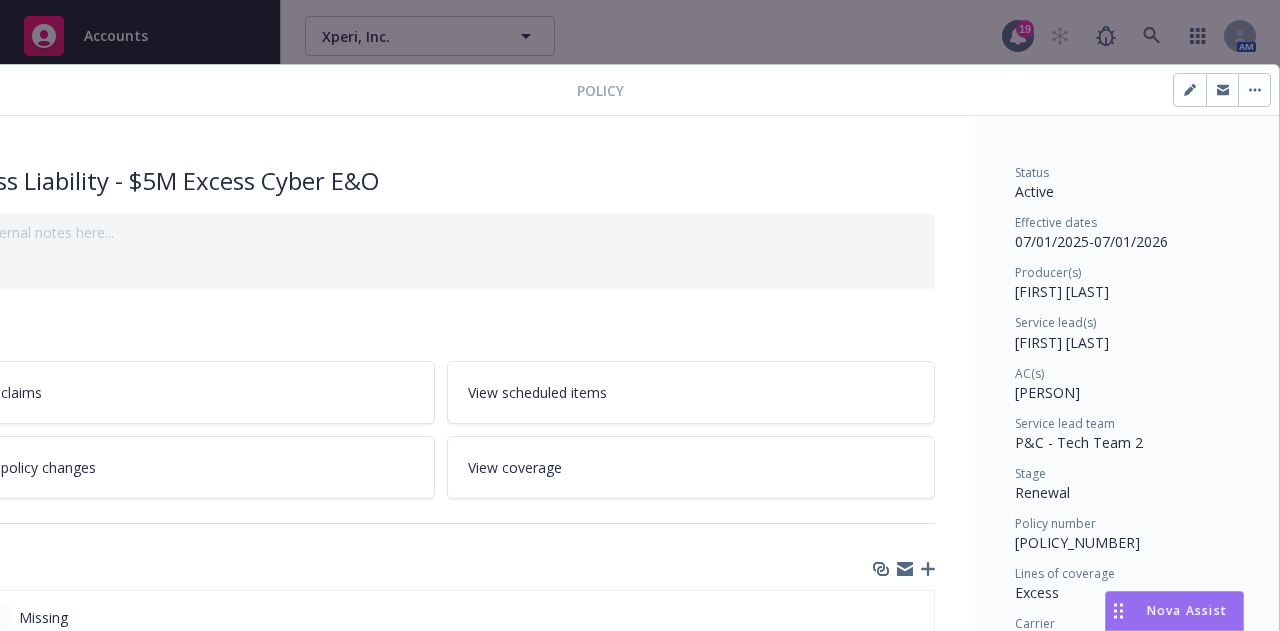 click at bounding box center [1254, 90] 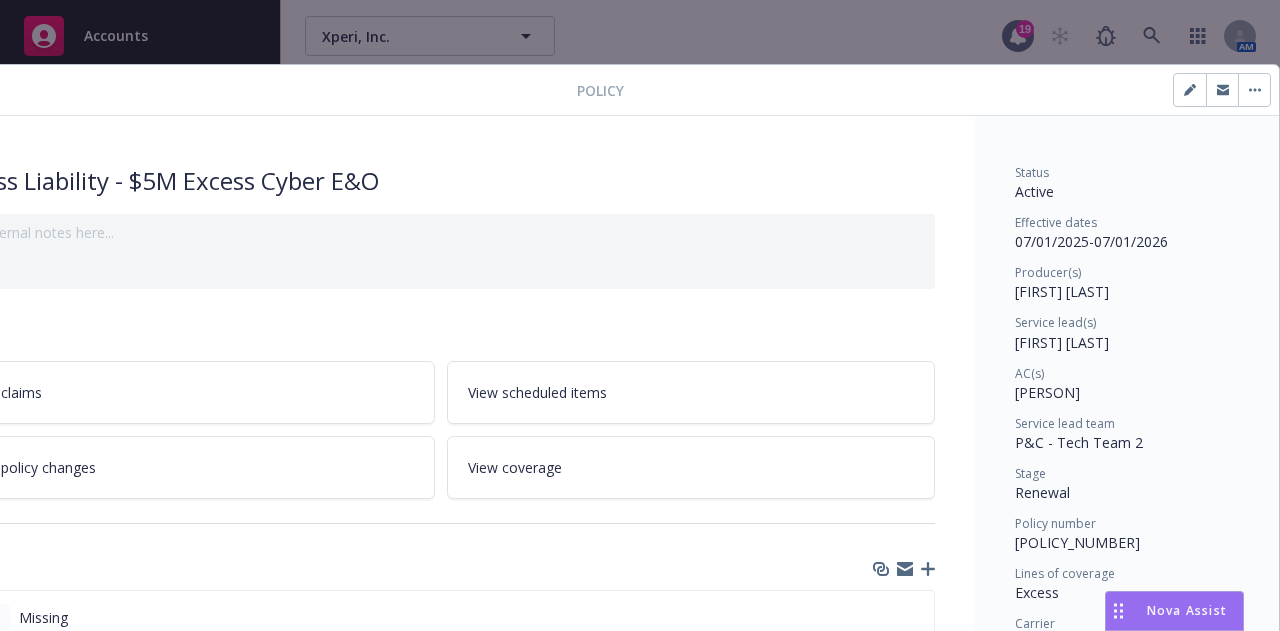 click on "Manage lines of coverage Renew with incumbent End policy Set prior policies Set next policies Delete policy Invoice policy" at bounding box center (947, 90) 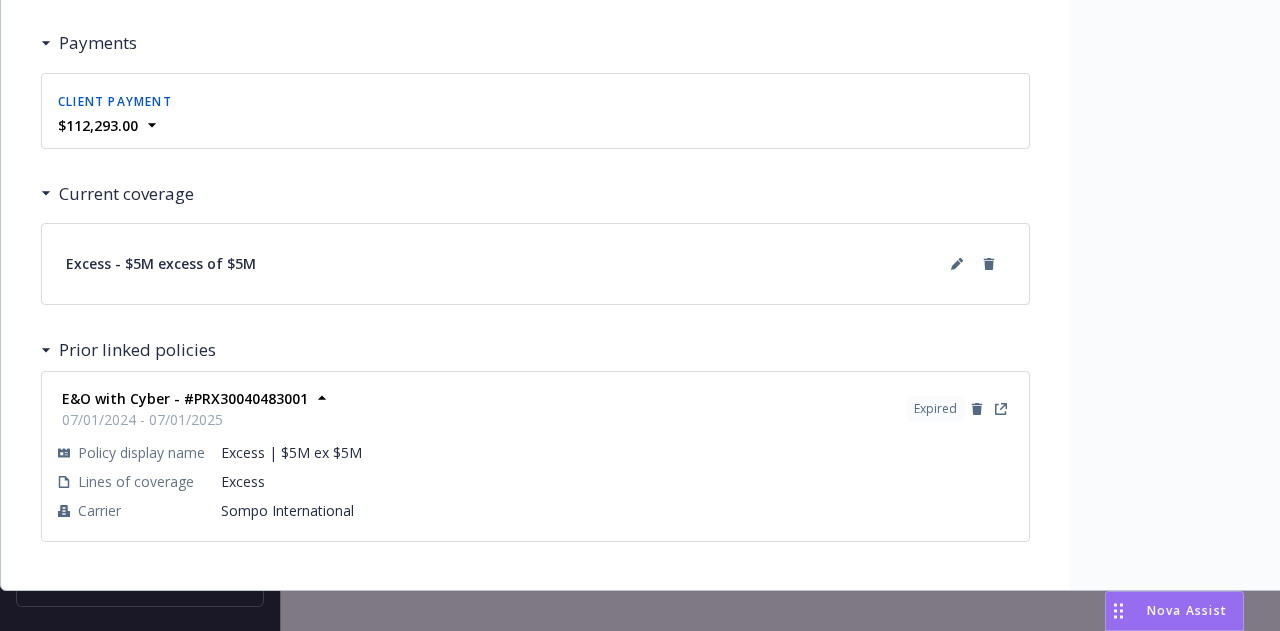 scroll, scrollTop: 1987, scrollLeft: 0, axis: vertical 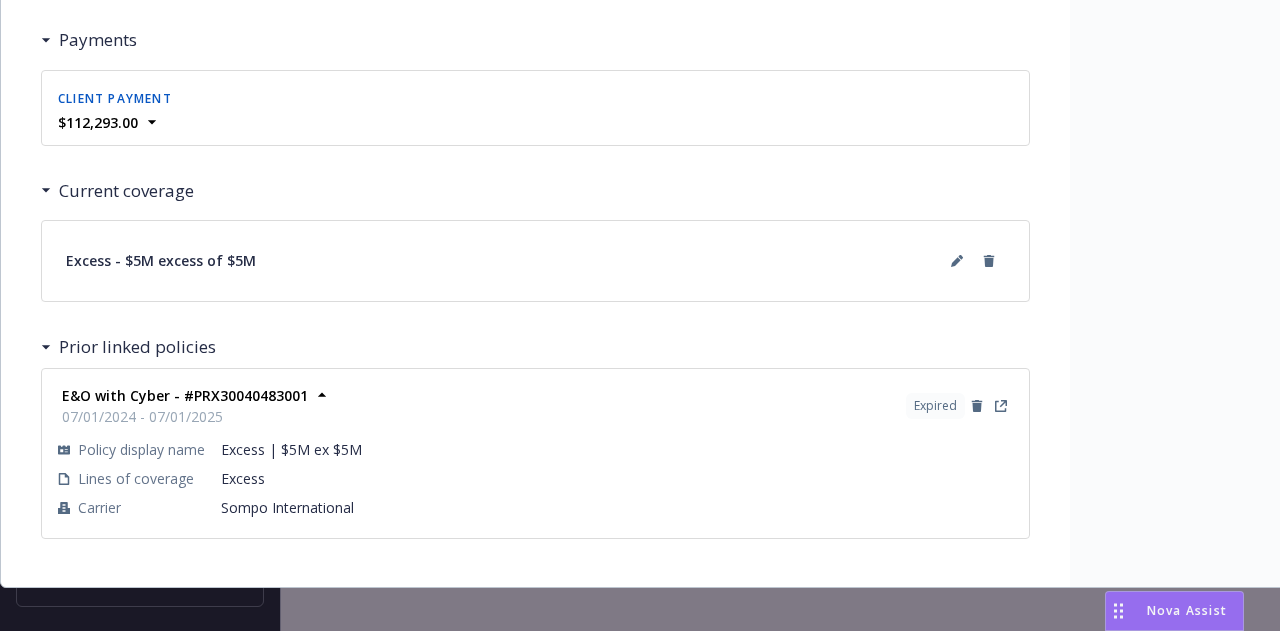 click on "Nova Assist" at bounding box center [1187, 610] 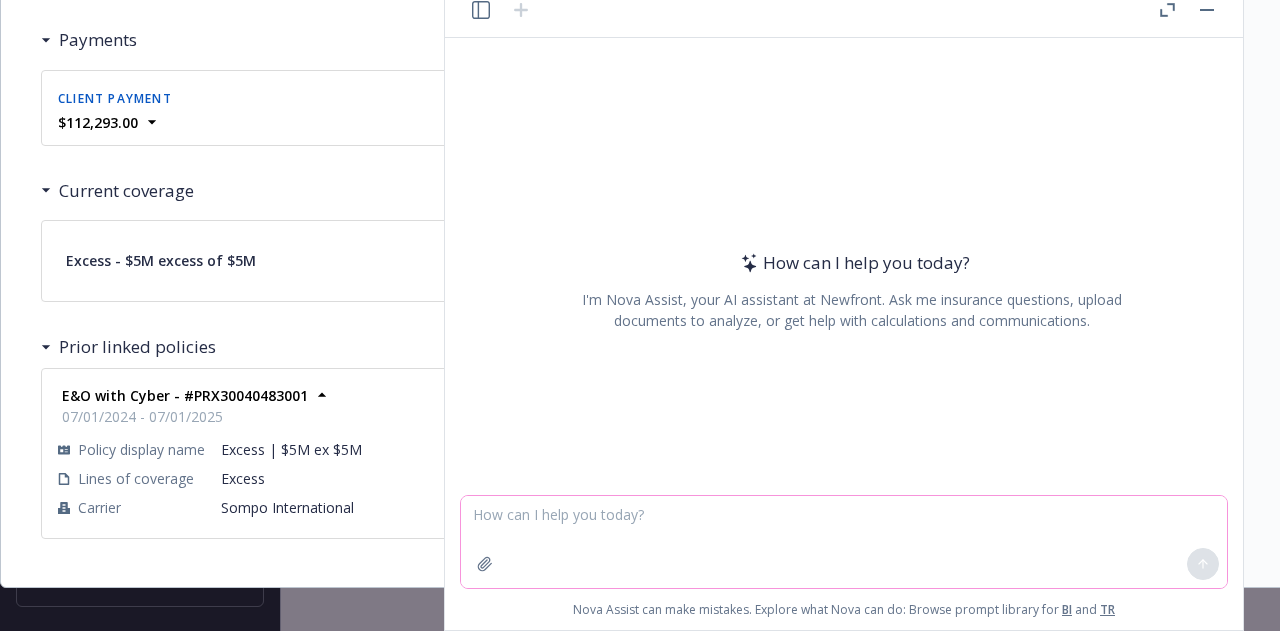 click at bounding box center [844, 542] 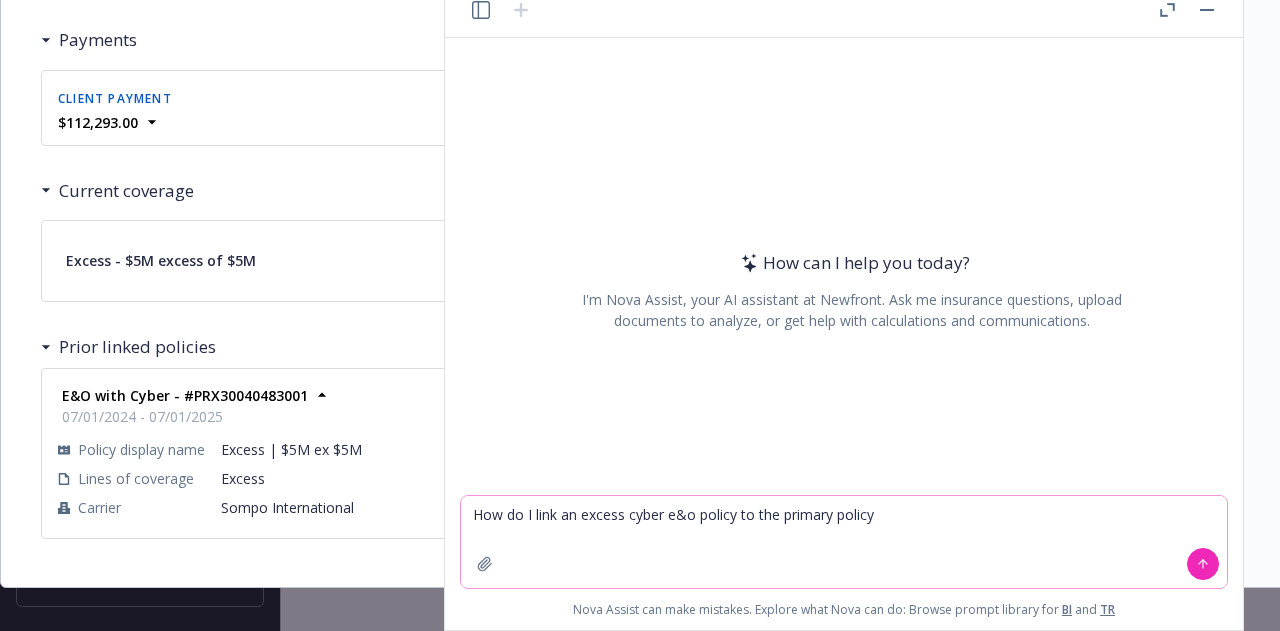 type on "How do I link an excess cyber e&o policy to the primary policy?" 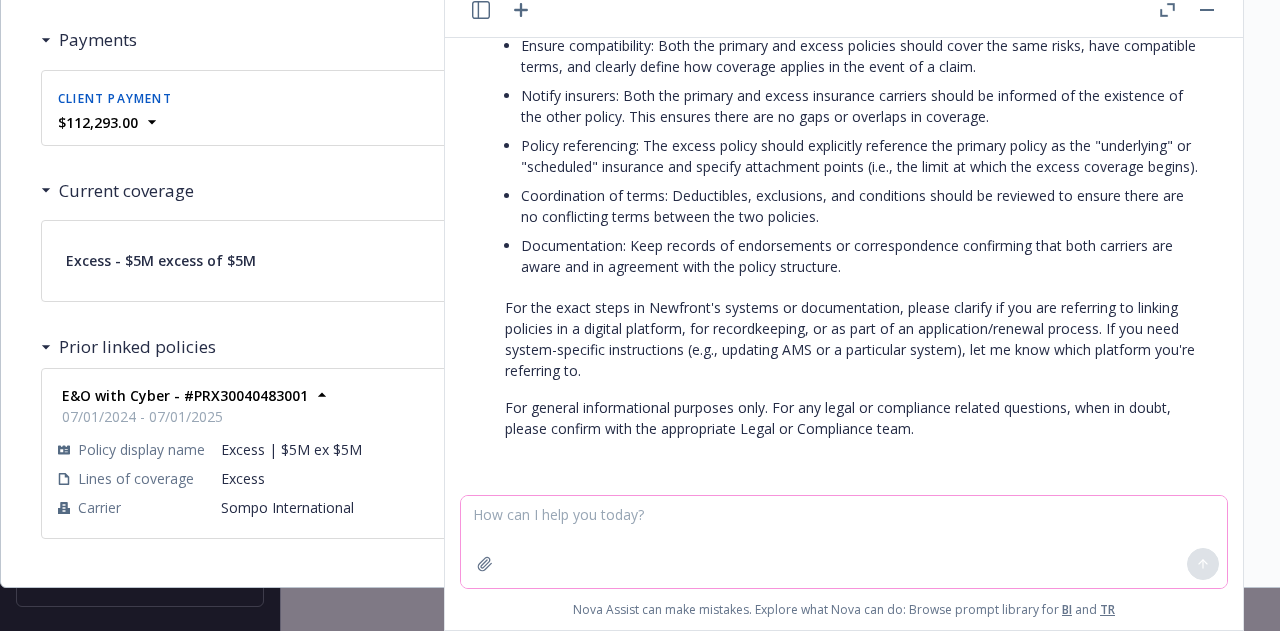 scroll, scrollTop: 170, scrollLeft: 0, axis: vertical 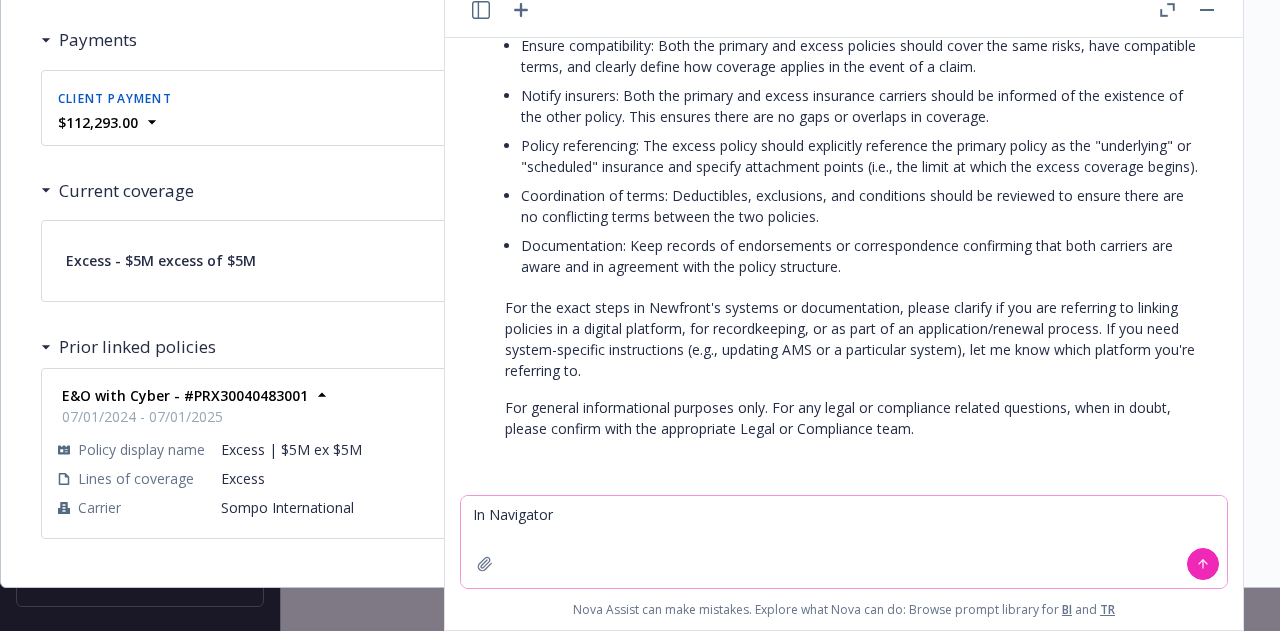 type on "In Navigator?" 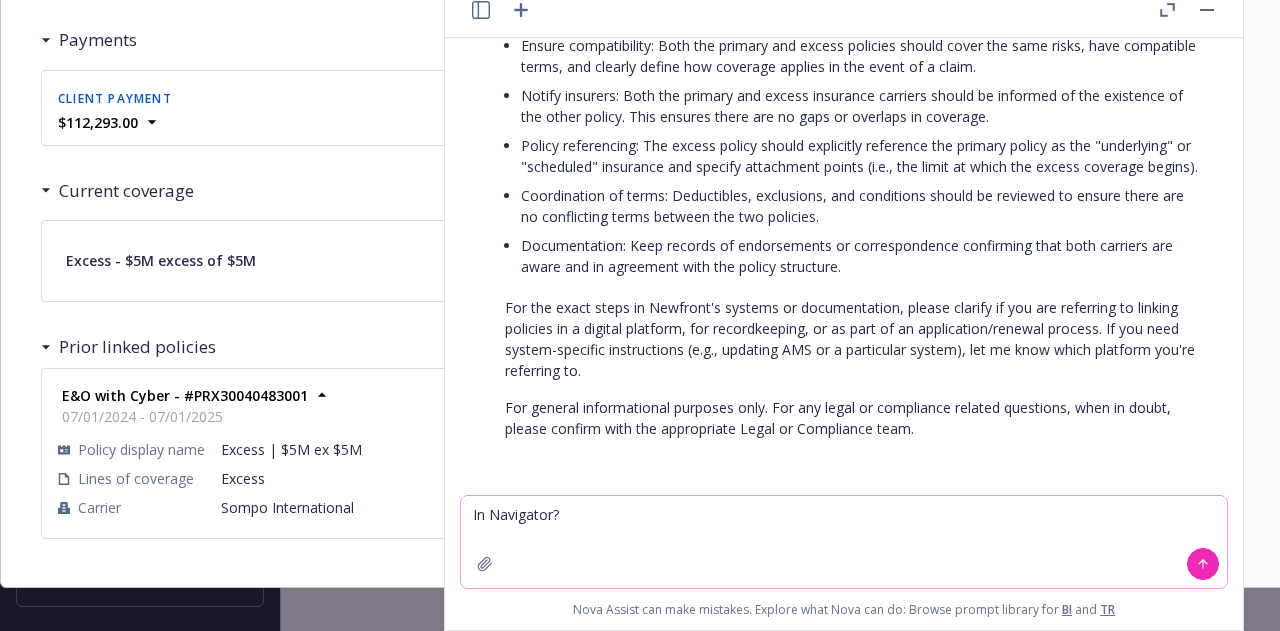 type 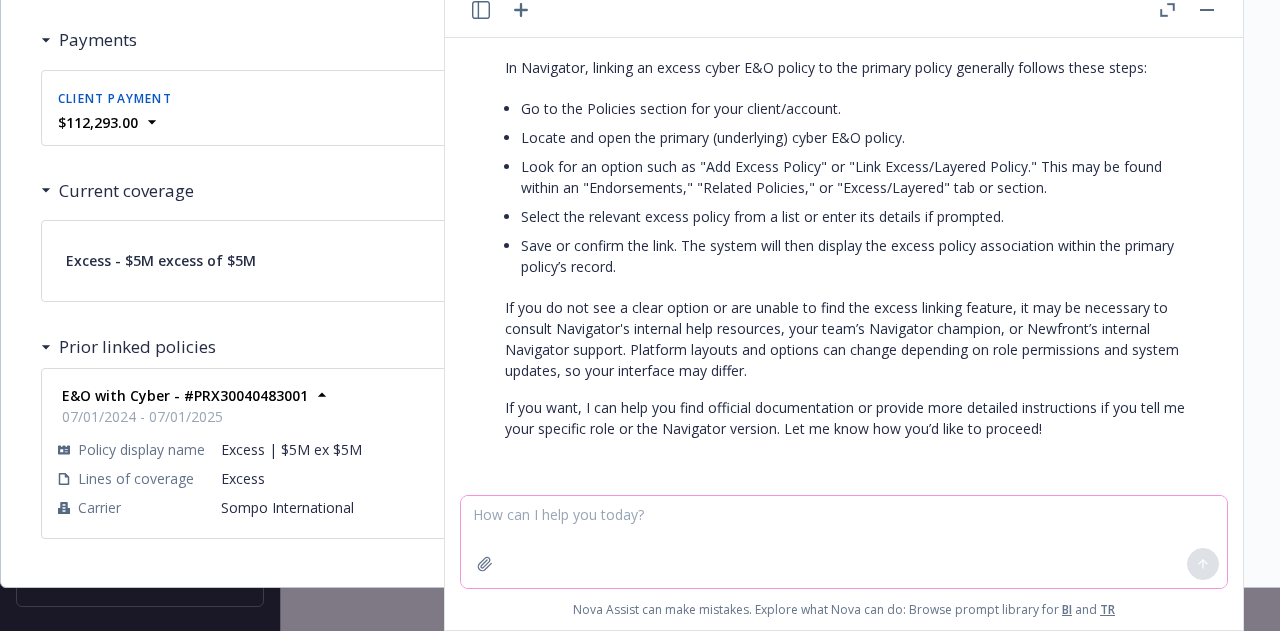 scroll, scrollTop: 653, scrollLeft: 0, axis: vertical 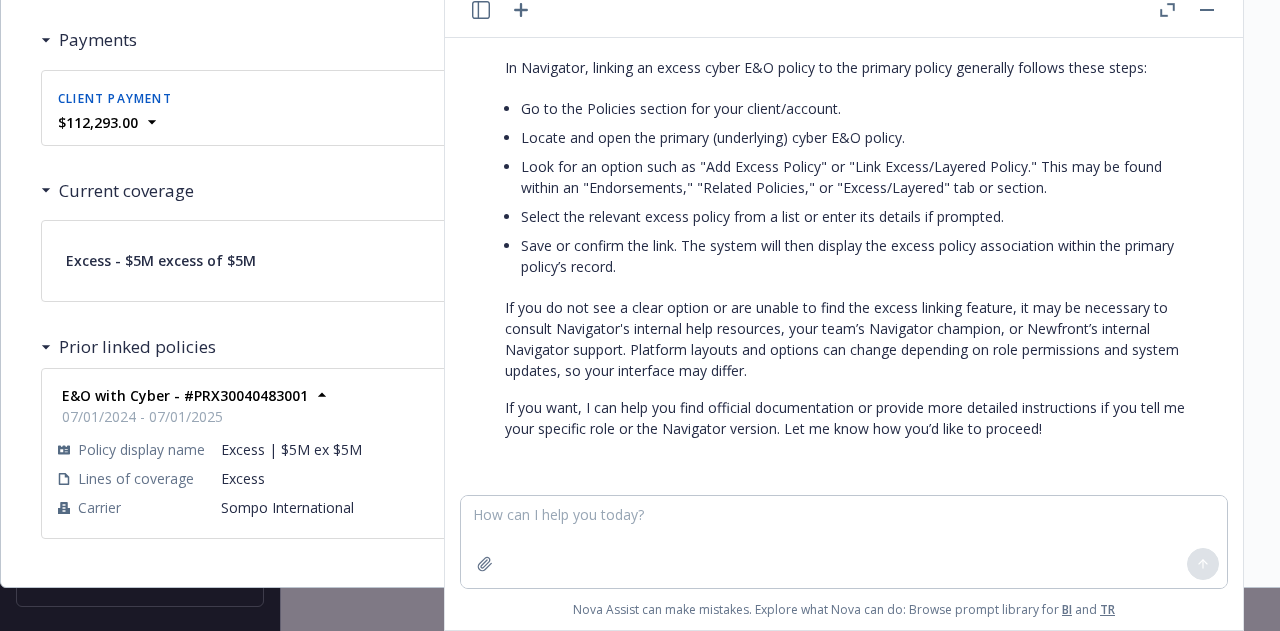 click on "Policy Excess Liability   - $5M Excess Cyber E&O Add internal notes here... View claims View scheduled items View policy changes View coverage Files Policy Missing pdf [POLICY_NUMBER] pdf [POLICY_NUMBER] 25-26 Cyber E&O Binders & Invoice from Cyber Team.msg View all Billing summary Billing summary includes policy changes. View the policy start billing summary on the   policy start page . Amount ($) Premium [CURRENCY] Surplus lines California tax [CURRENCY] Surplus lines California fee [CURRENCY] Misc taxes & fees [CURRENCY] Carrier policy fee [CURRENCY] Newfront fee / rebate [CURRENCY] Wholesale fee [CURRENCY] Inspection fee [CURRENCY] Total [CURRENCY] Billing method Agency - Pay in full Auto invoicing settings Auto invoice creation is off Auto send invoice is off Invoices [POLICY_NUMBER] - [CURRENCY] - Client status Paid Client payment date [DATE] Carrier status Unpaid Client status Paid Client payment date [DATE] Carrier status Unpaid Date issued  -" at bounding box center [687, -668] 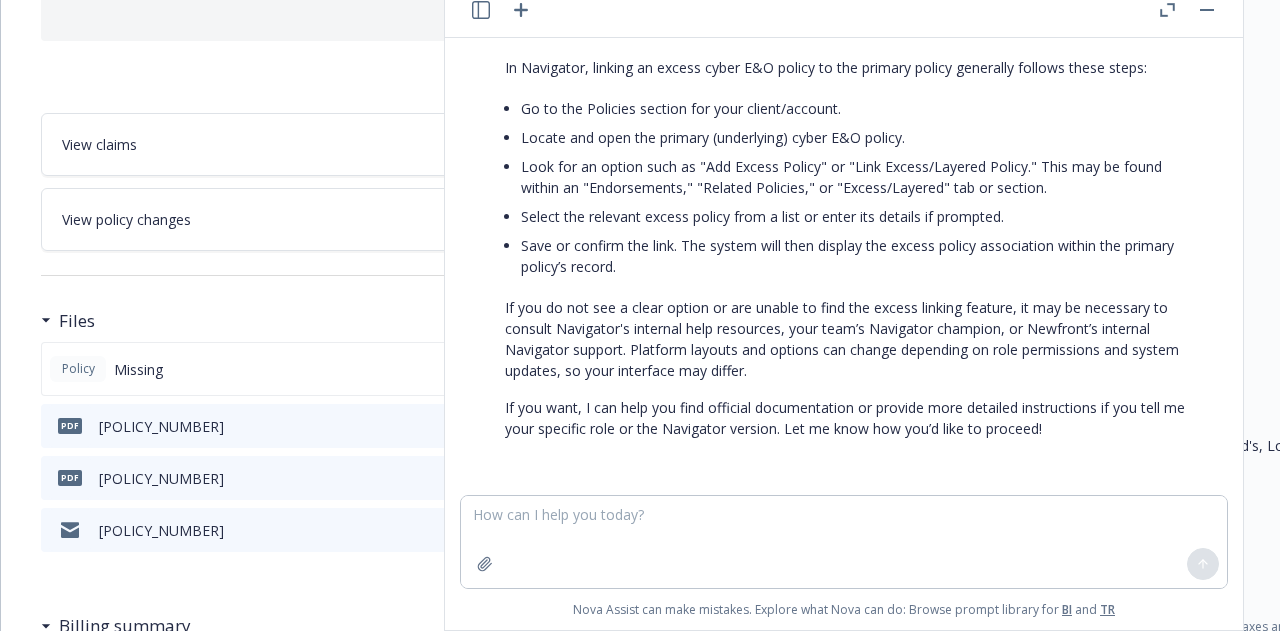 scroll, scrollTop: 0, scrollLeft: 0, axis: both 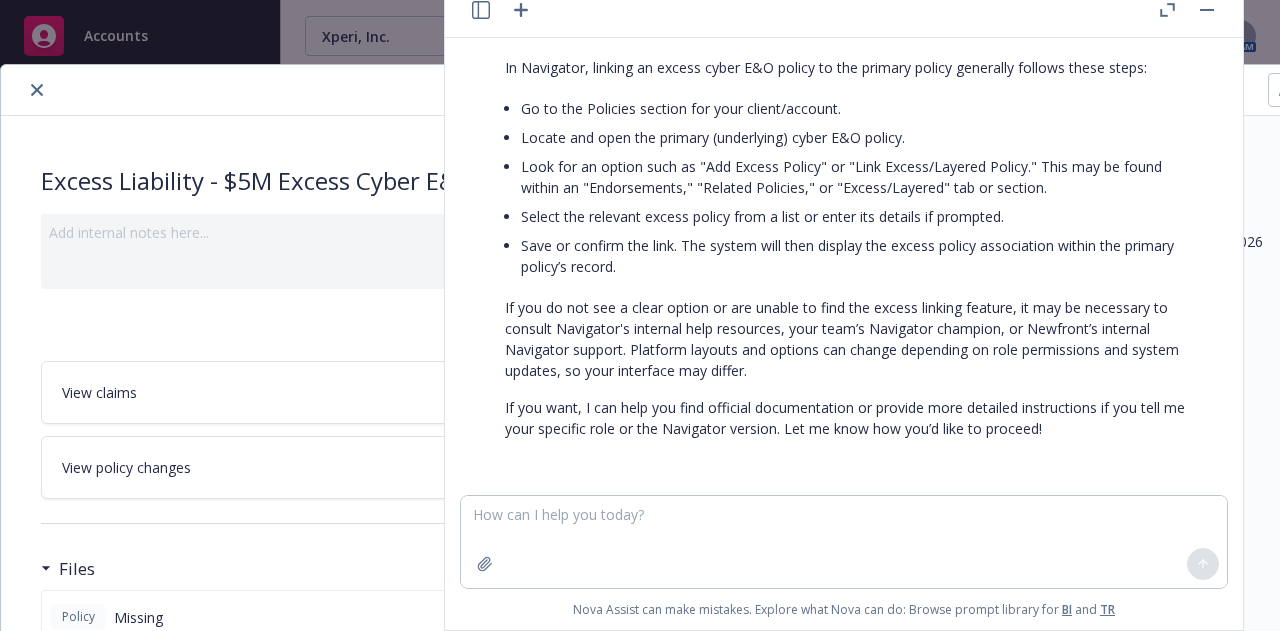 click 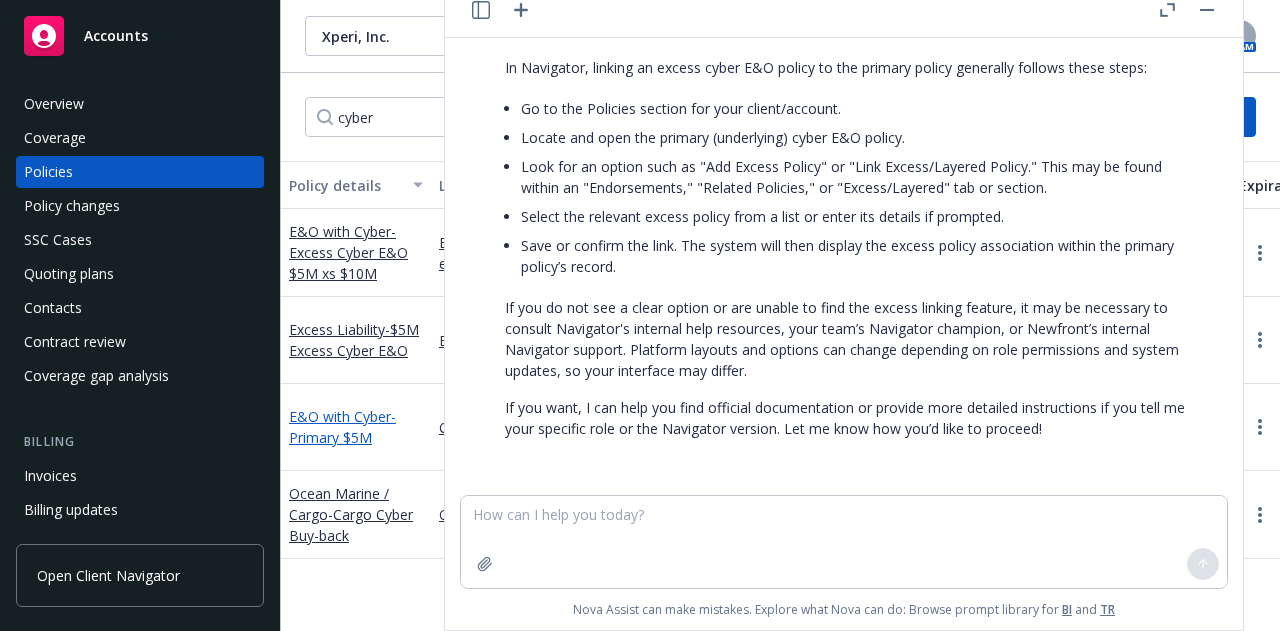 click on "E&O with Cyber  -  Primary $5M" at bounding box center (342, 427) 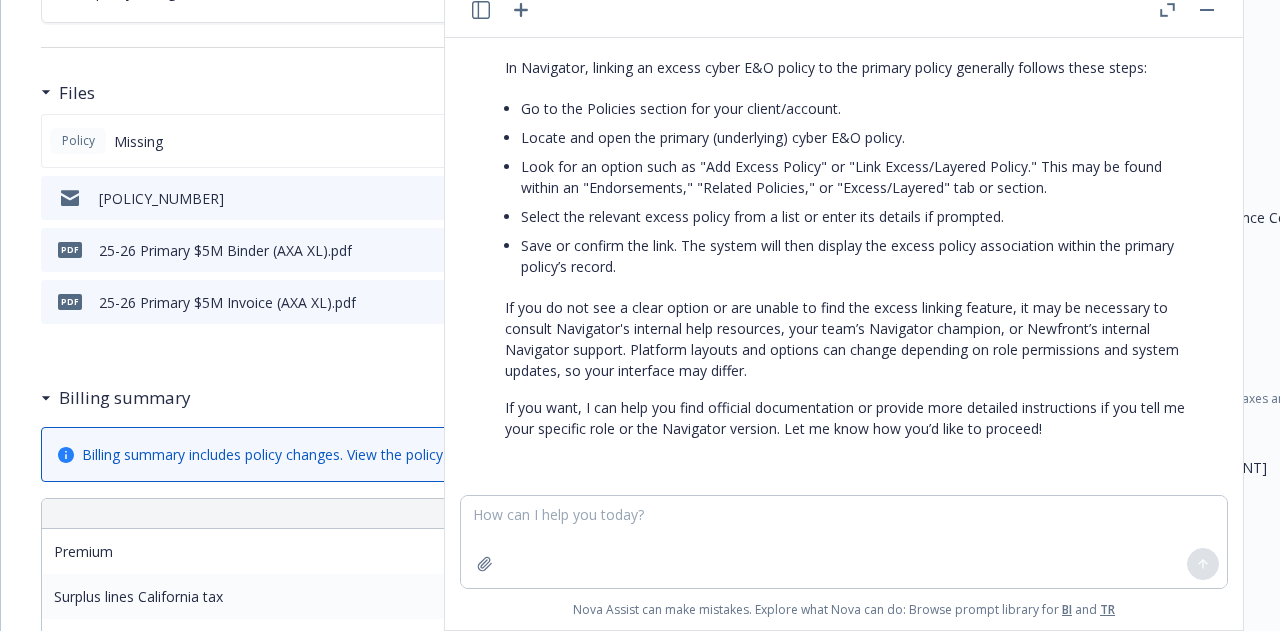 scroll, scrollTop: 0, scrollLeft: 0, axis: both 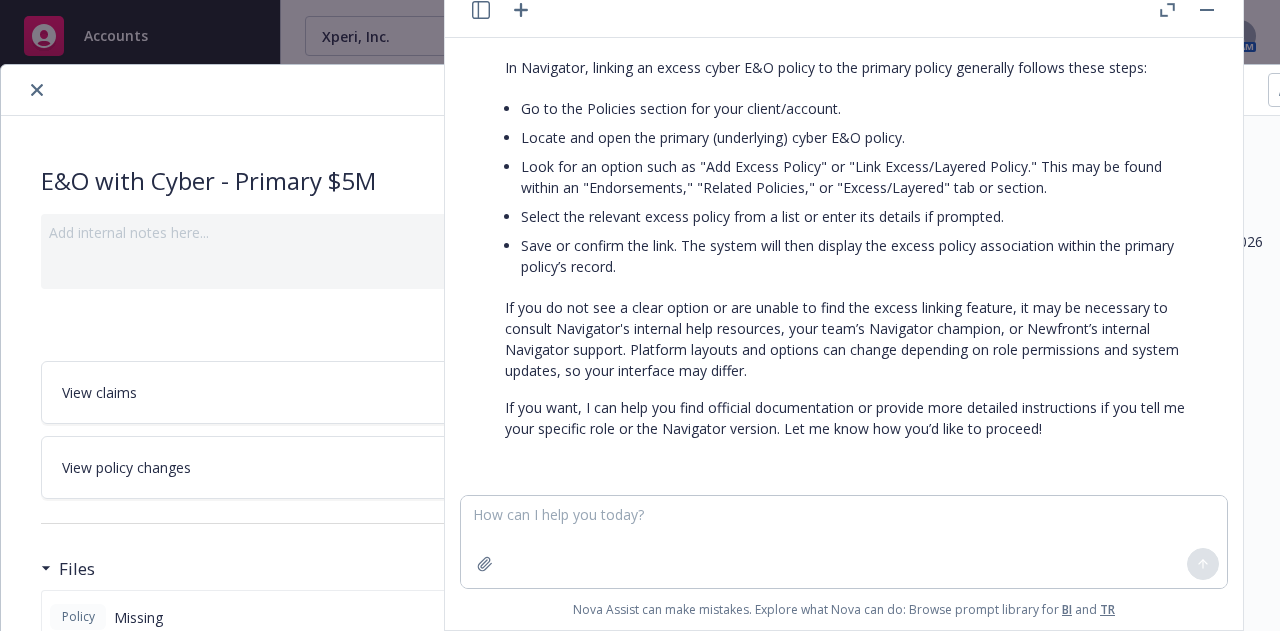 click at bounding box center [340, 90] 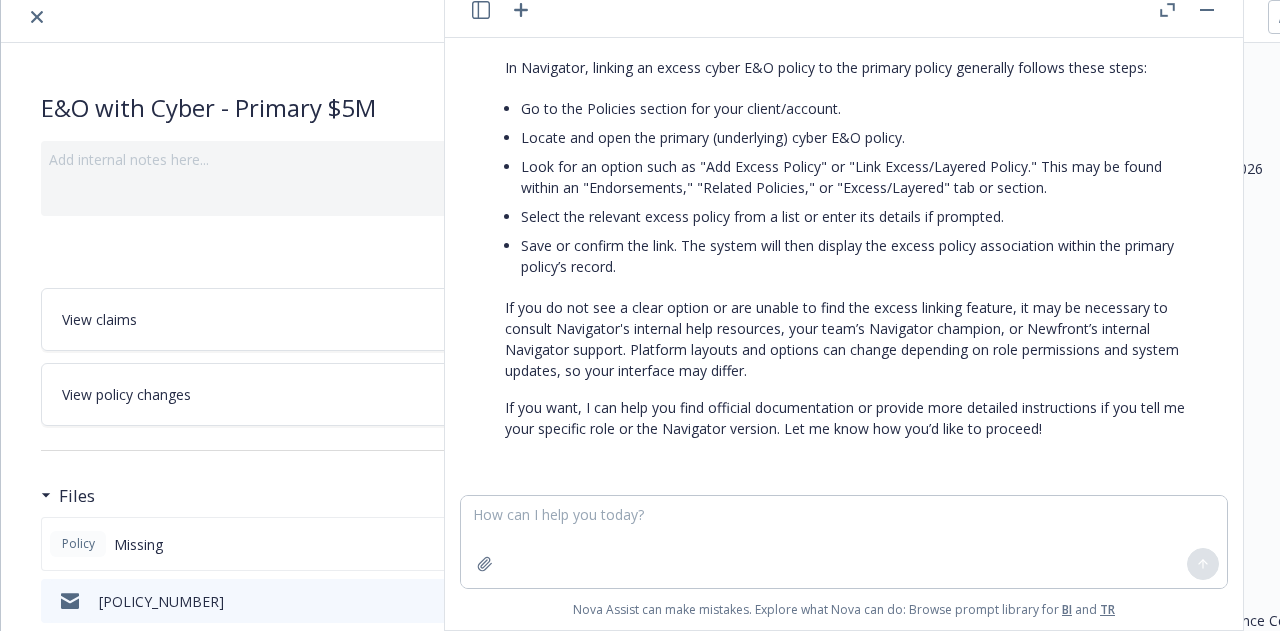 scroll, scrollTop: 76, scrollLeft: 0, axis: vertical 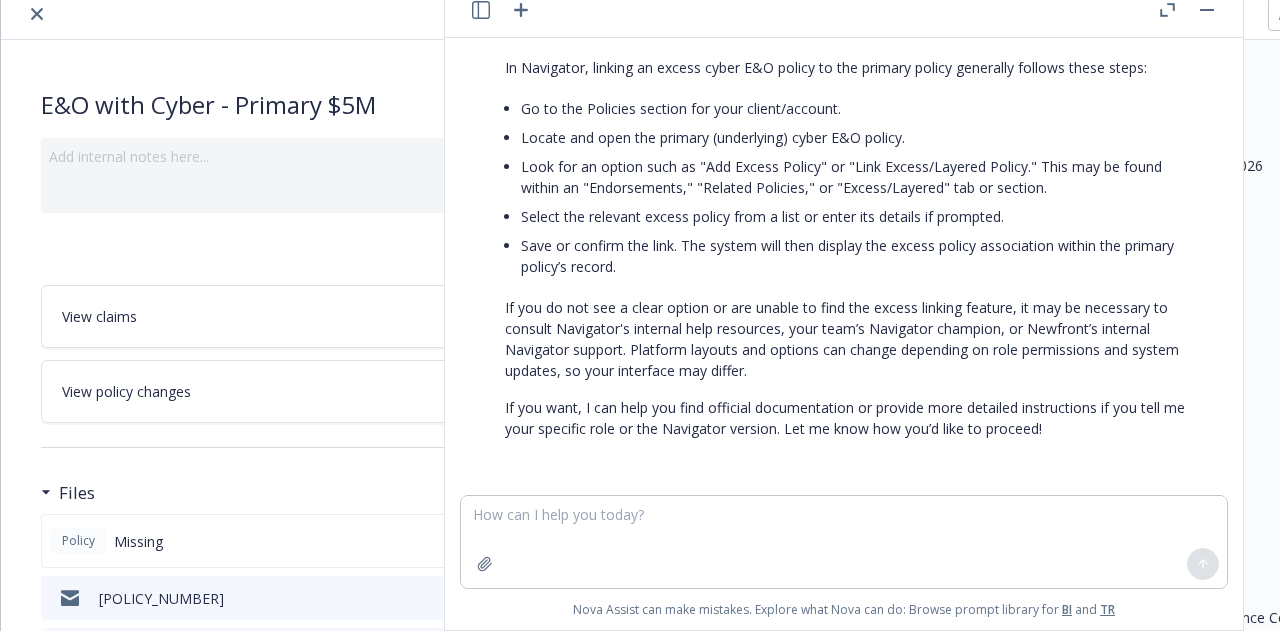 click at bounding box center (1207, 10) 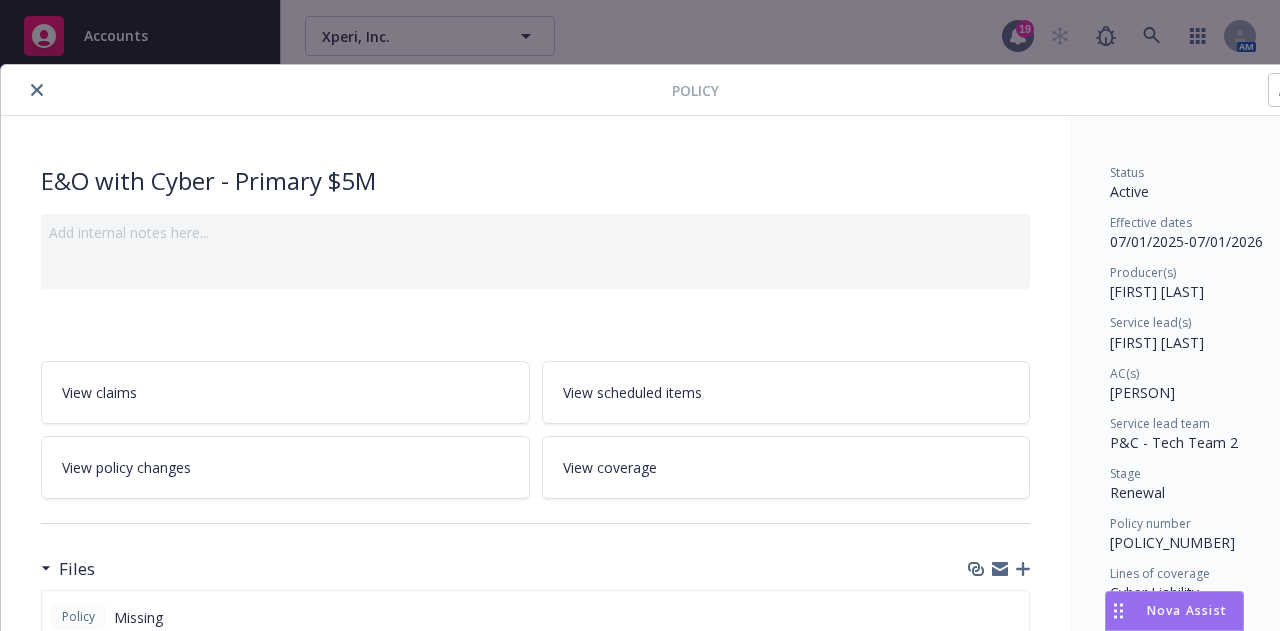 scroll, scrollTop: 0, scrollLeft: 110, axis: horizontal 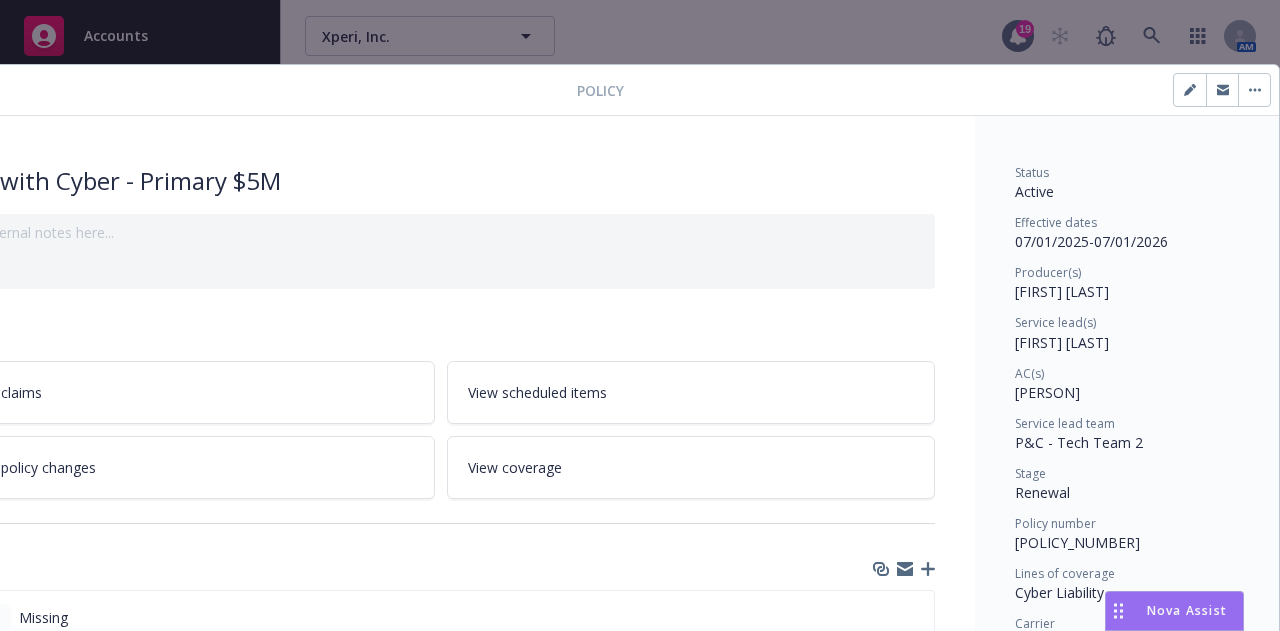 click at bounding box center [1254, 90] 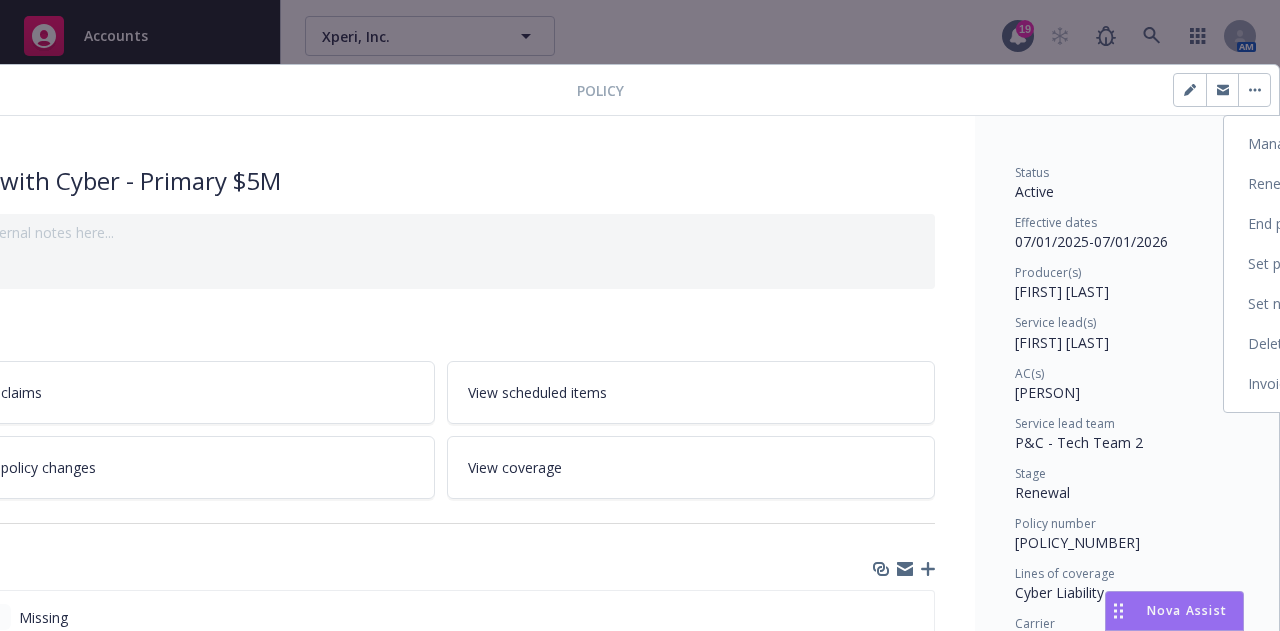 click on "Manage lines of coverage" at bounding box center [1340, 144] 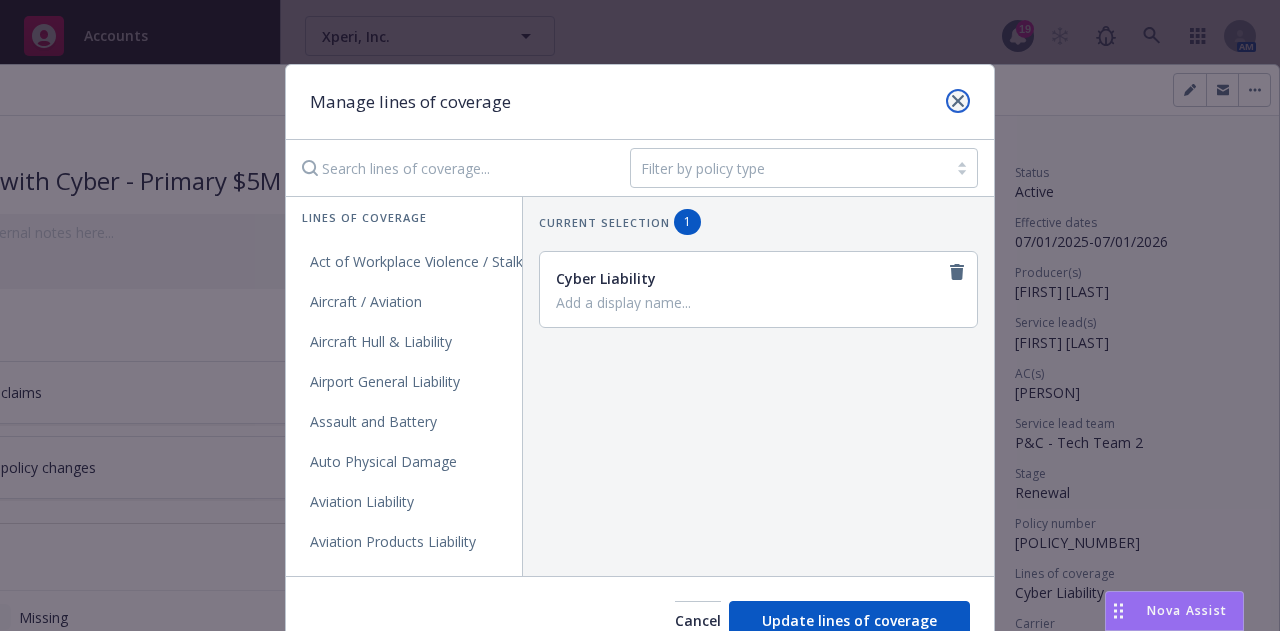 click 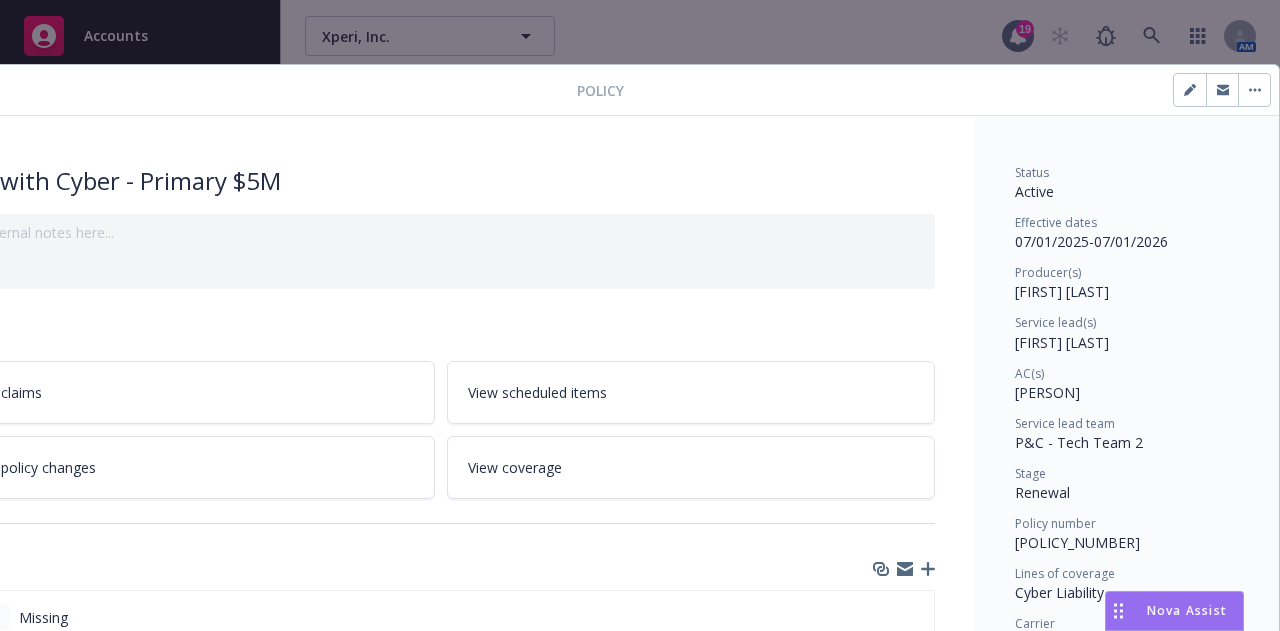 click at bounding box center (1254, 90) 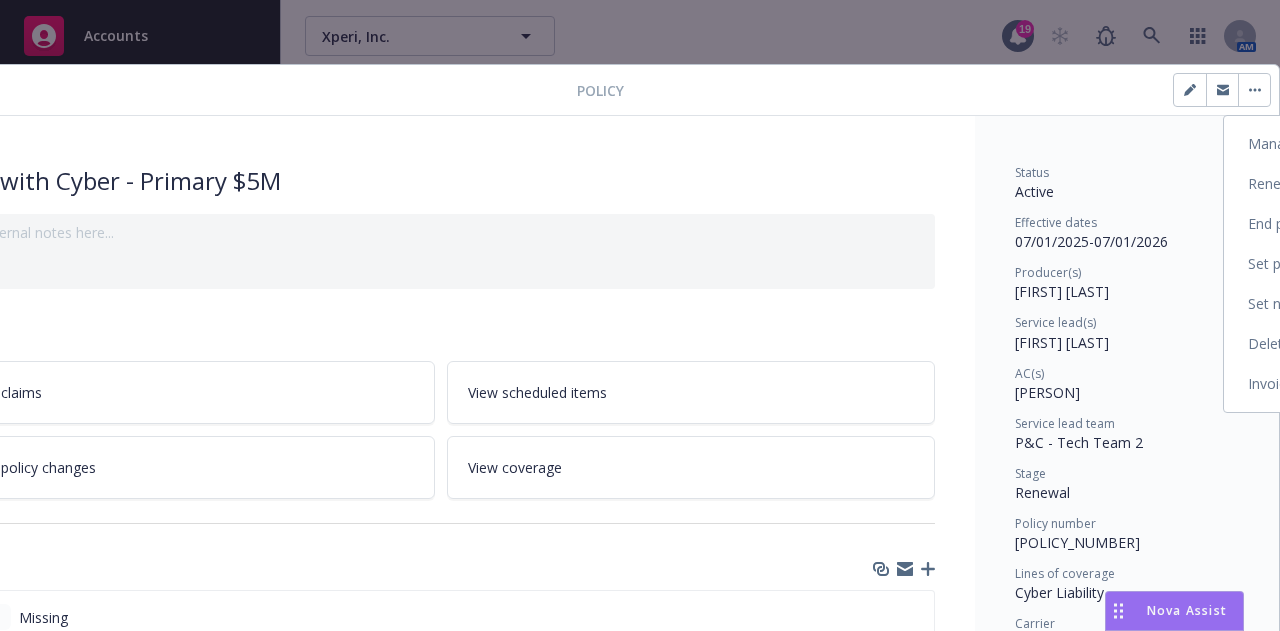 drag, startPoint x: 1250, startPoint y: 84, endPoint x: 1254, endPoint y: 273, distance: 189.04233 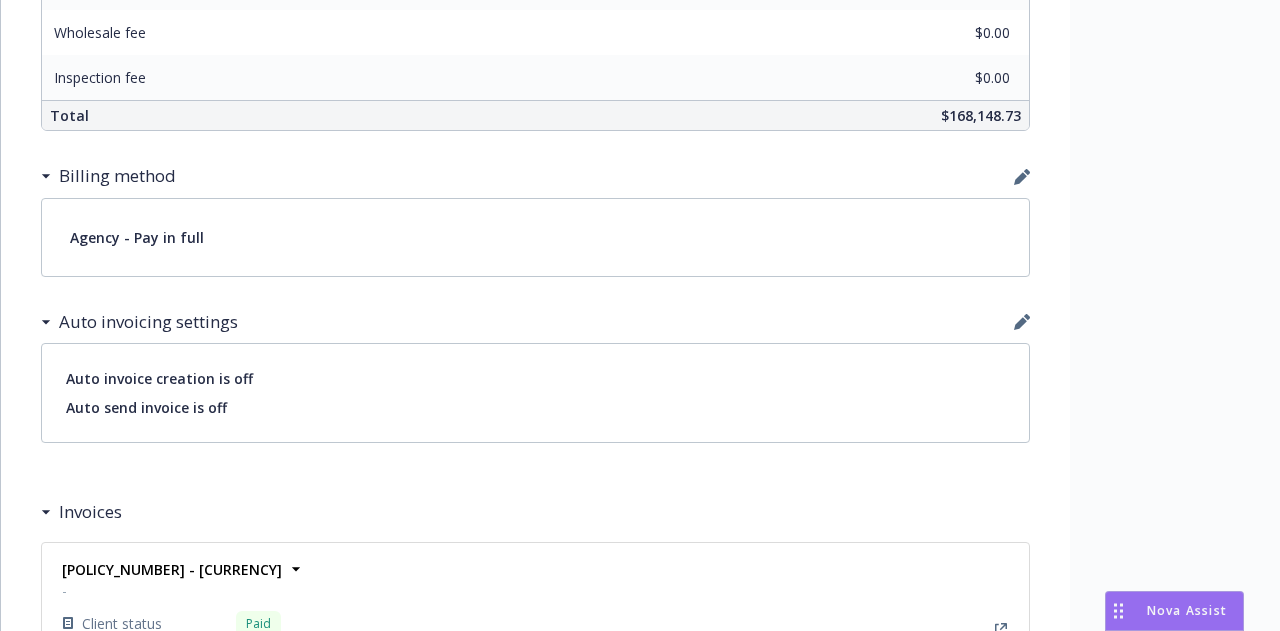 scroll, scrollTop: 1267, scrollLeft: 0, axis: vertical 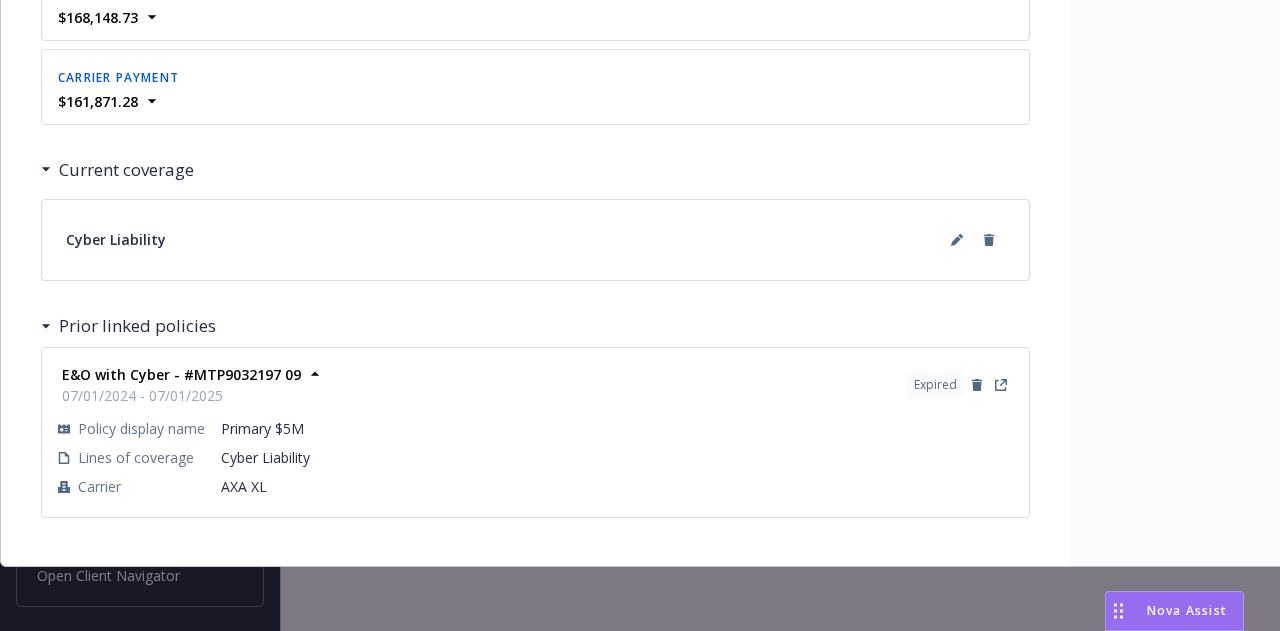 click on "Amount ($) Premium $197,404.00 Surplus lines California tax $5,922.12 Surplus lines California fee $355.33 Misc taxes & fees $0.00 Carrier policy fee $0.00 Newfront fee / rebate -$35,532.72 Wholesale fee $0.00 Inspection fee $0.00 Total $168,148.73 Billing method Agency - Pay in full Auto invoicing settings Auto invoice creation is off Auto send invoice is off Invoices C27F48A0 - $568,351.57 - Client status Paid Client payment date 07/28/2025 Carrier status Unpaid Client status Paid Client payment date 07/28/2025 Carrier status Unpaid Date issued 07/09/2025 Due date 07/23/2025 Billable items Unknown" at bounding box center (535, -705) 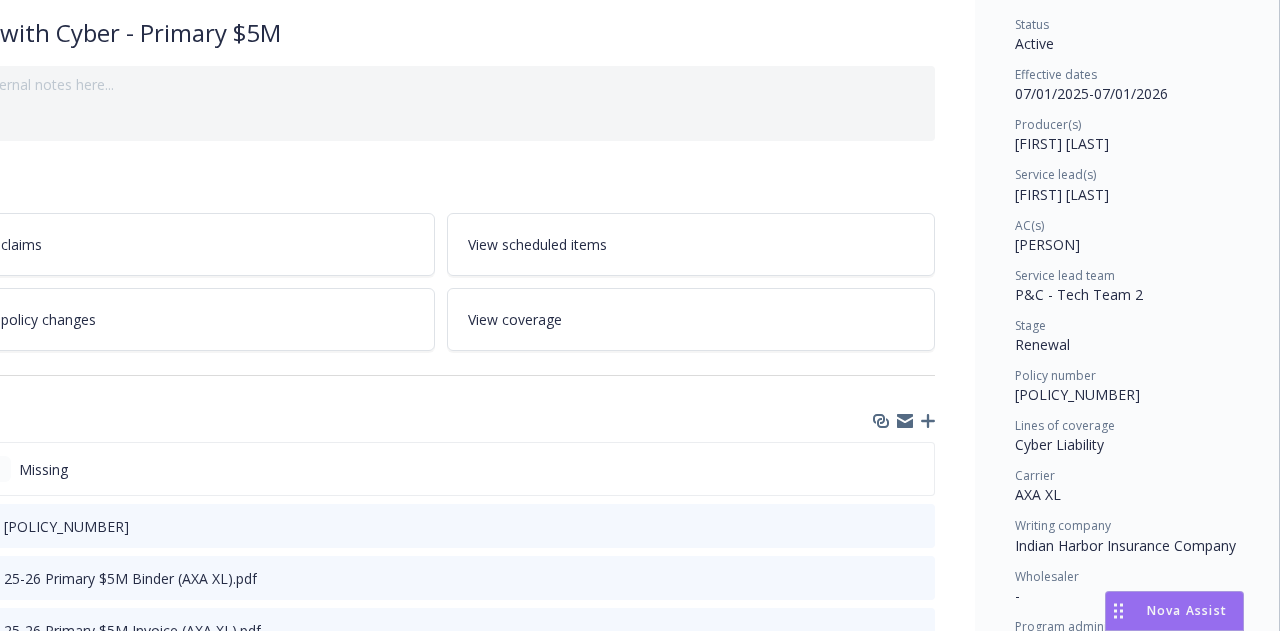 scroll, scrollTop: 0, scrollLeft: 110, axis: horizontal 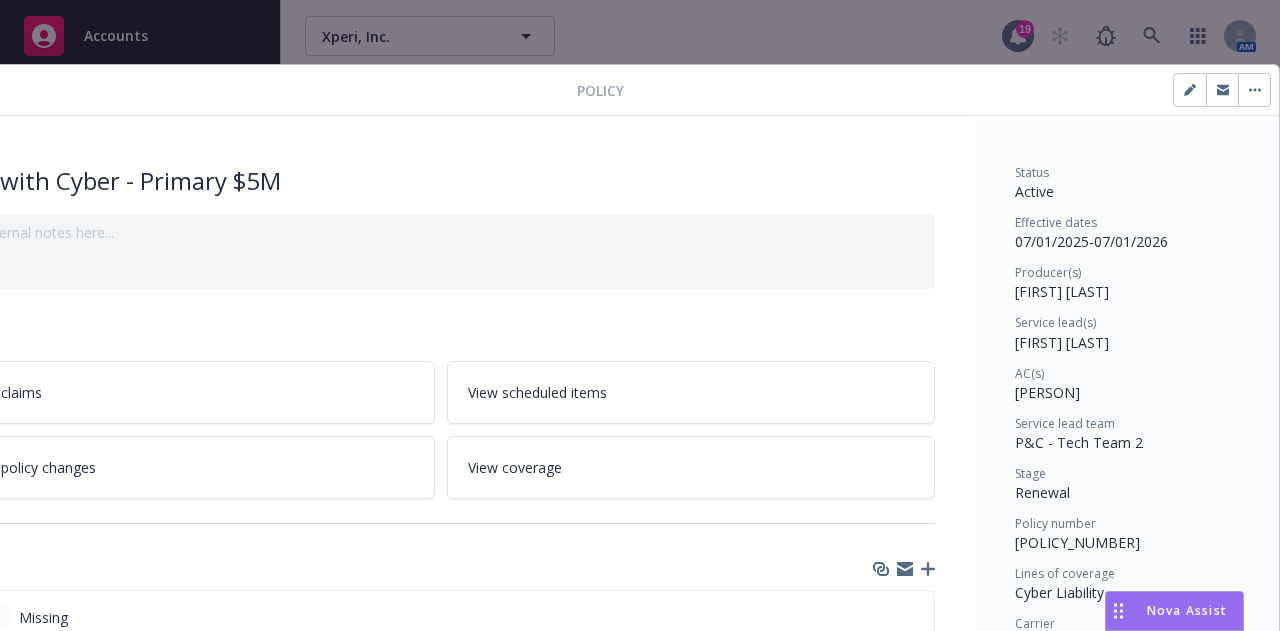 click 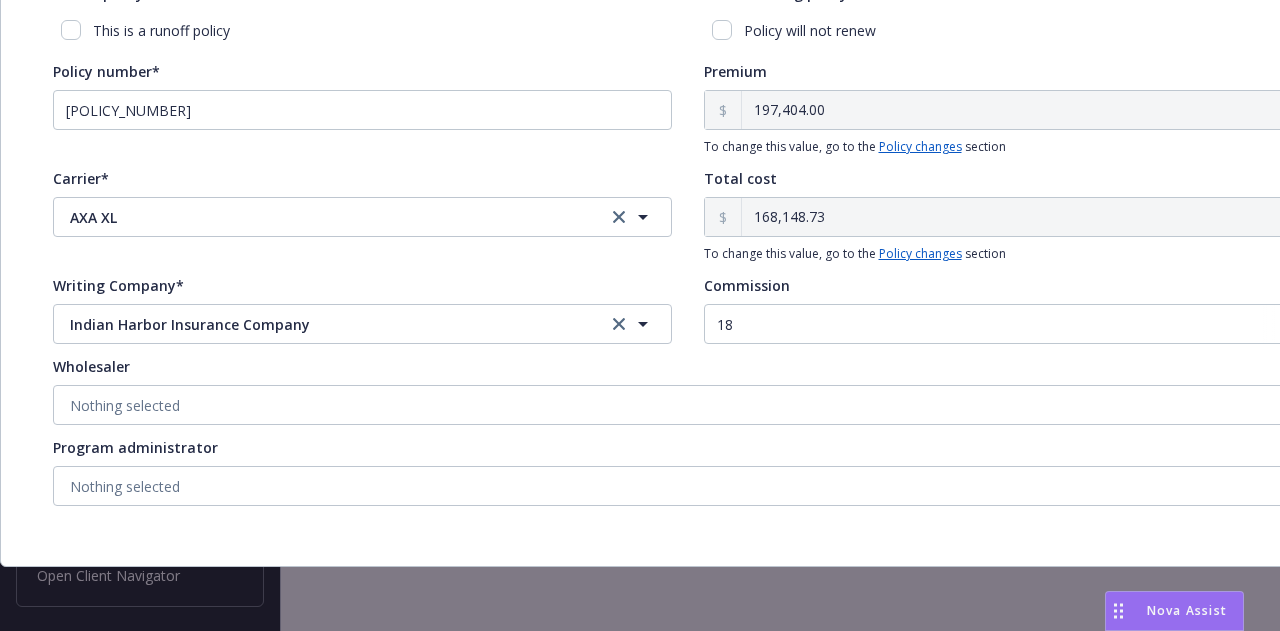 scroll, scrollTop: 0, scrollLeft: 0, axis: both 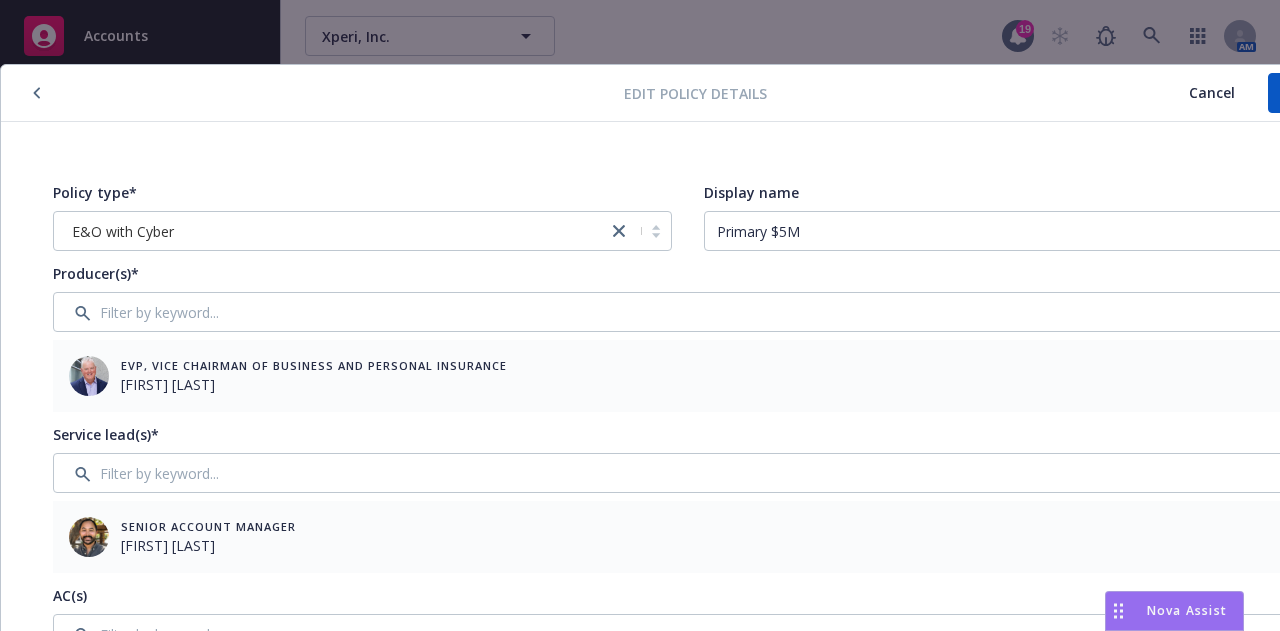 click 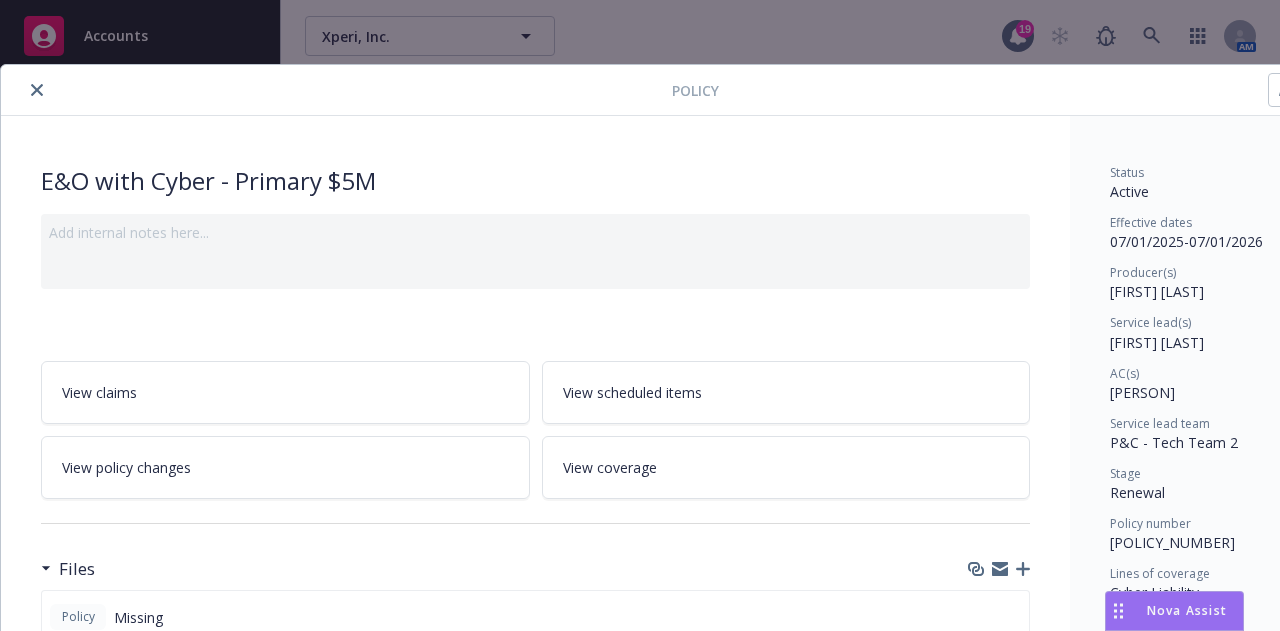 scroll, scrollTop: 0, scrollLeft: 110, axis: horizontal 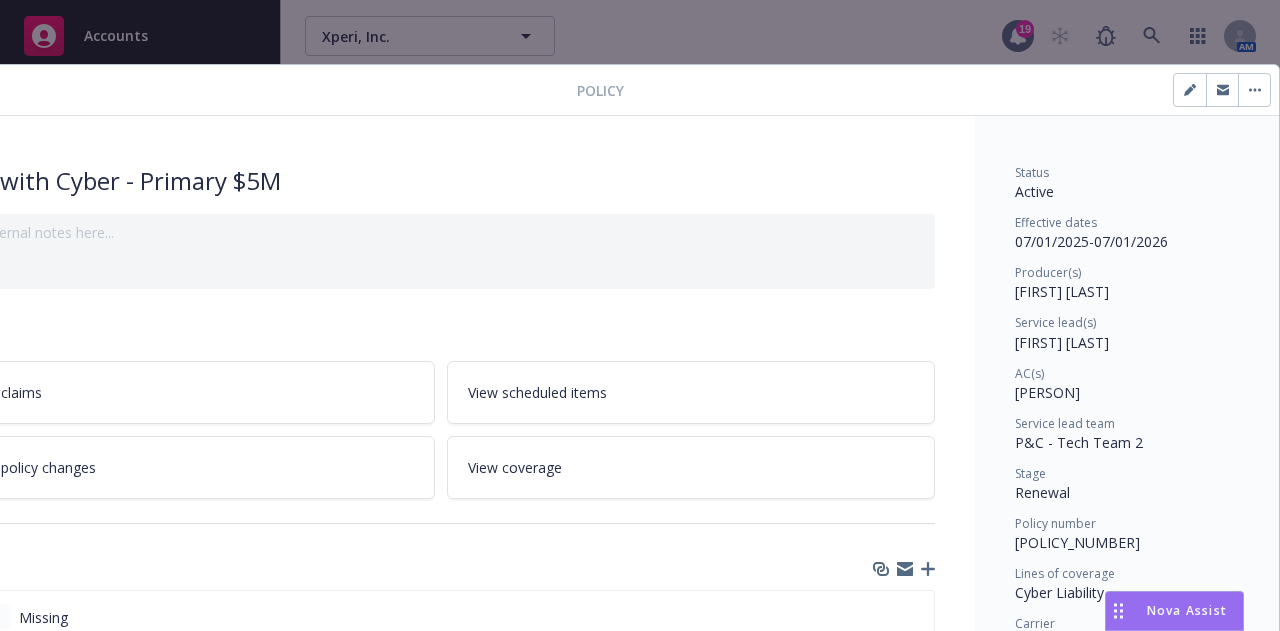 click 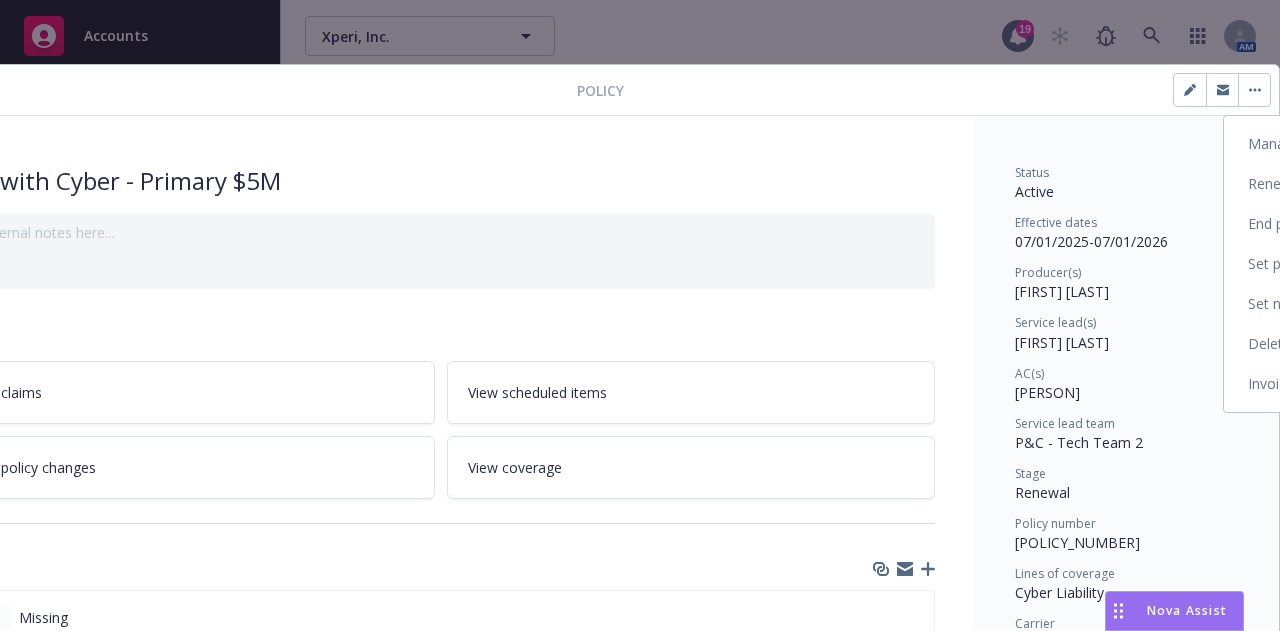 click on "Set next policies" at bounding box center (1340, 304) 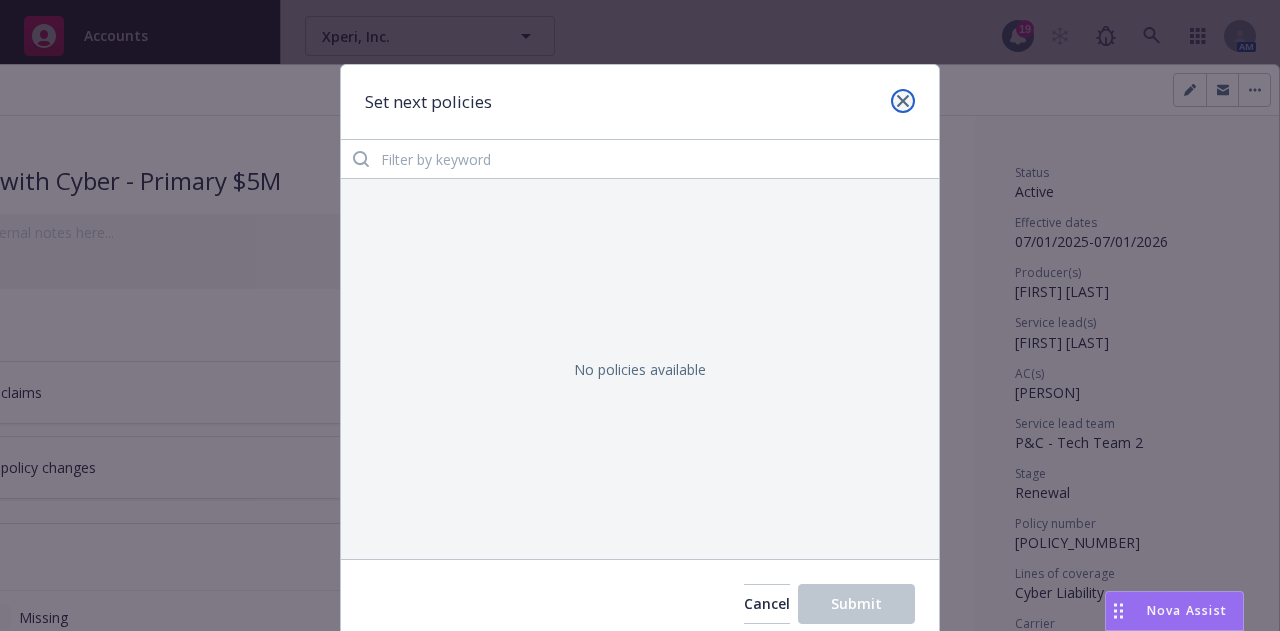 click 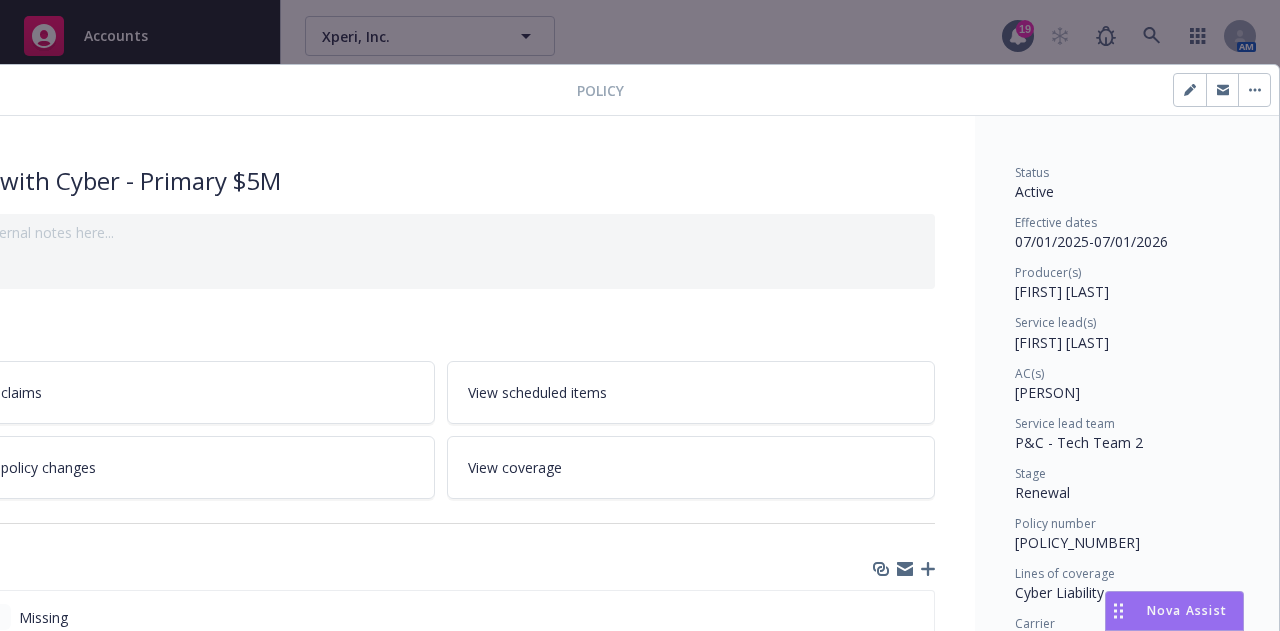 click at bounding box center (1254, 90) 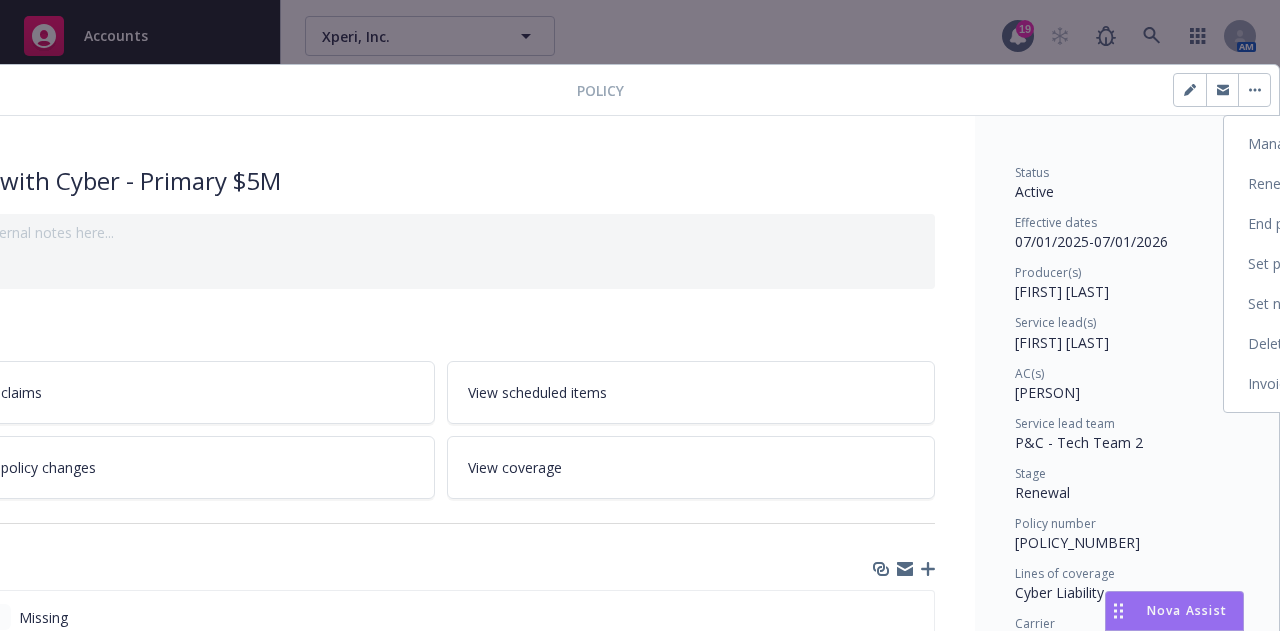 click on "Set prior policies" at bounding box center [1340, 264] 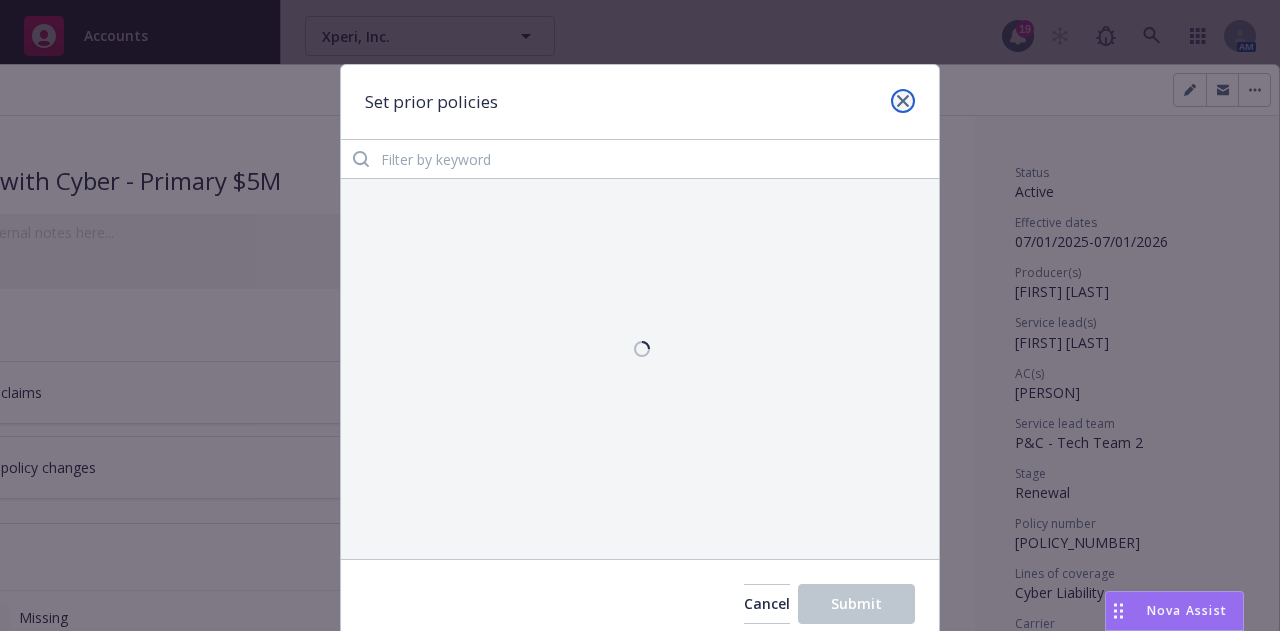 click 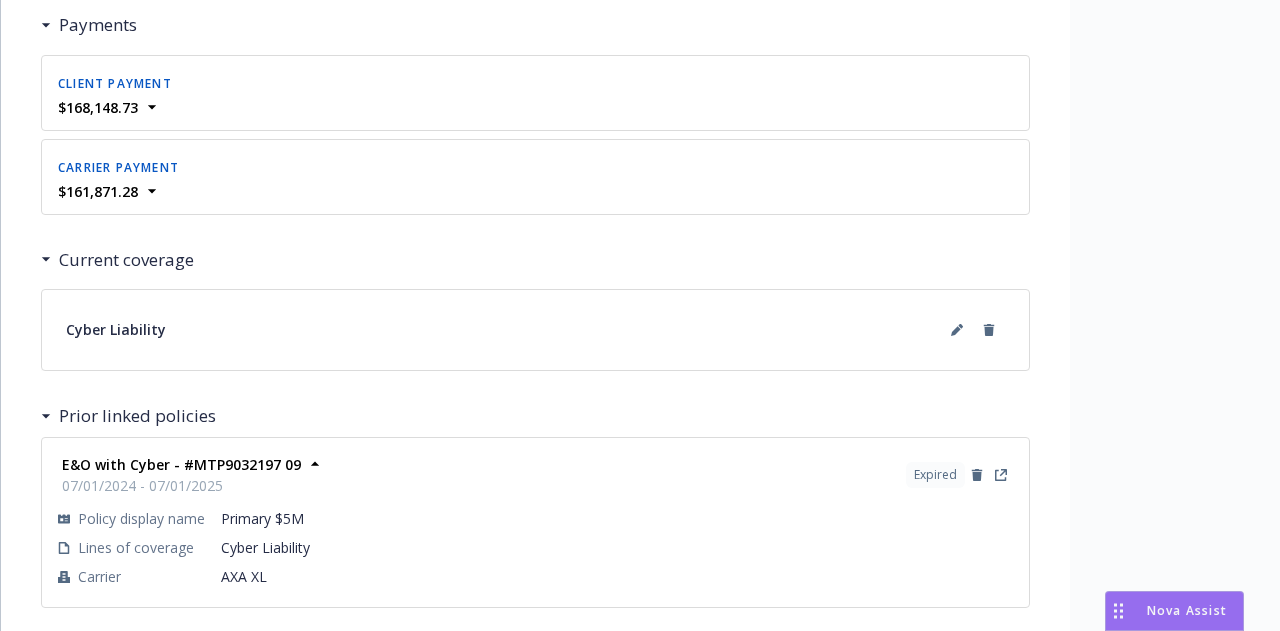 scroll, scrollTop: 2003, scrollLeft: 0, axis: vertical 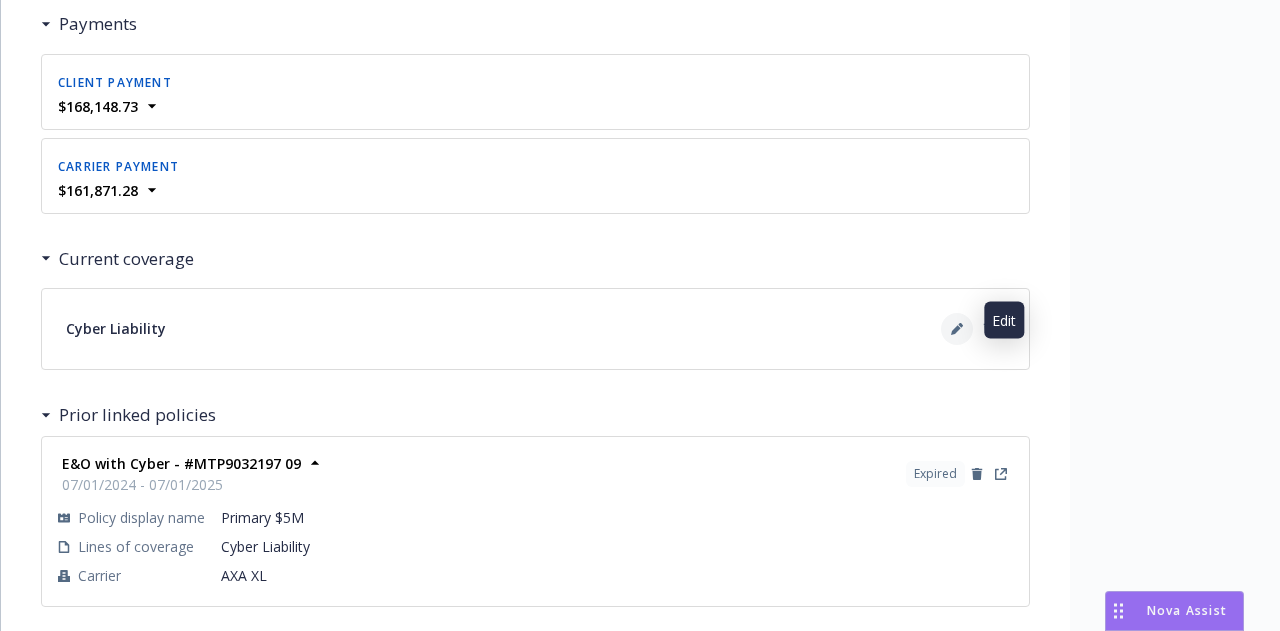 click at bounding box center (957, 329) 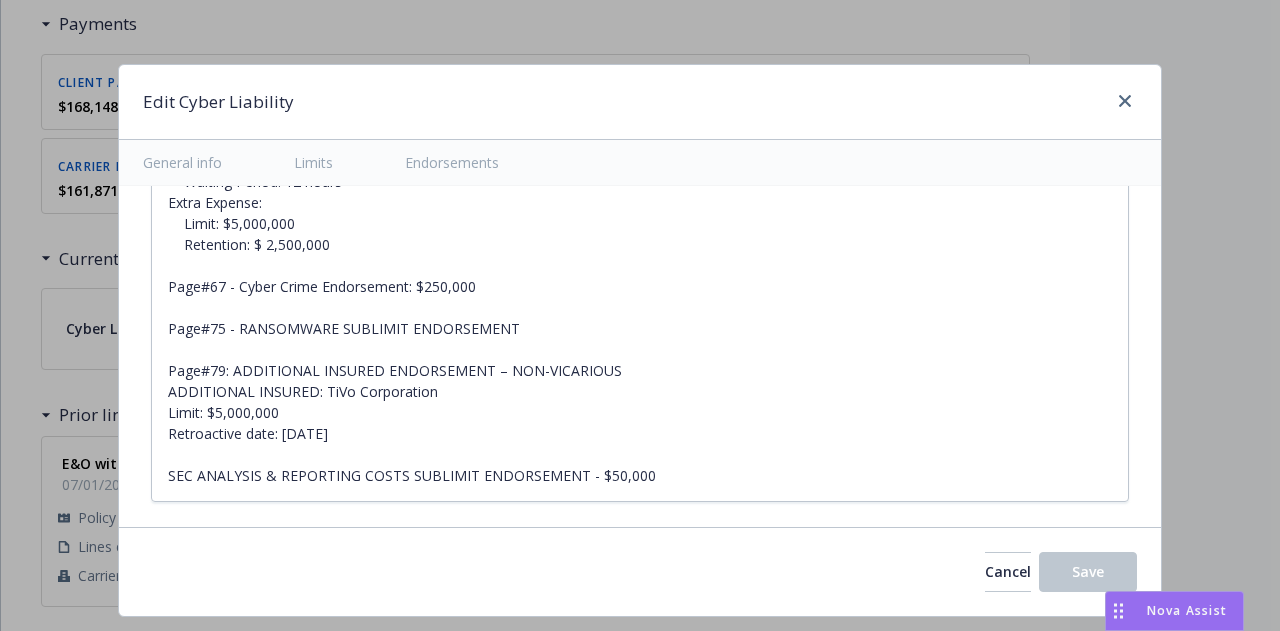 scroll, scrollTop: 4996, scrollLeft: 0, axis: vertical 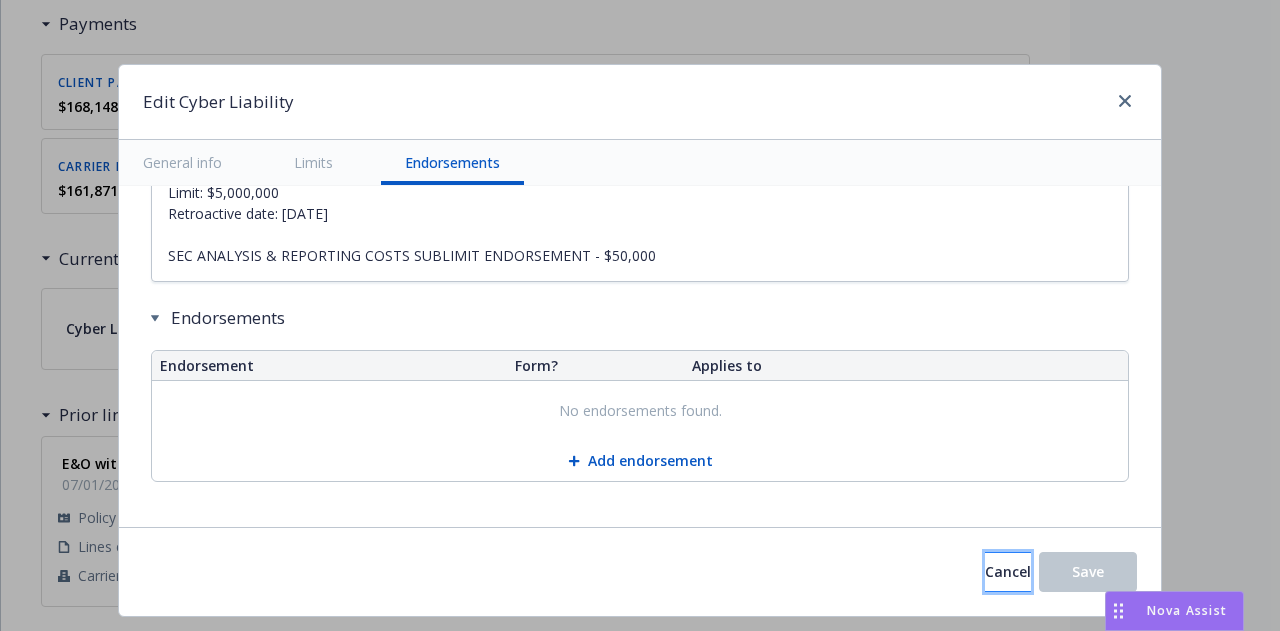 click on "Cancel" at bounding box center [1008, 571] 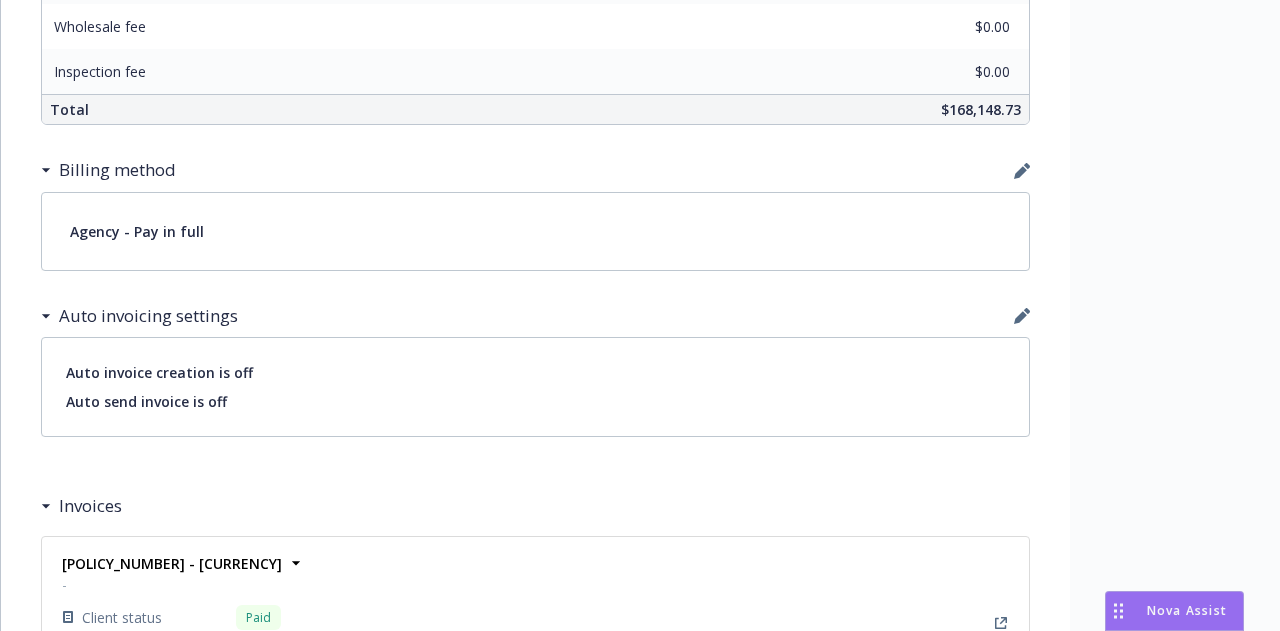 scroll, scrollTop: 2097, scrollLeft: 0, axis: vertical 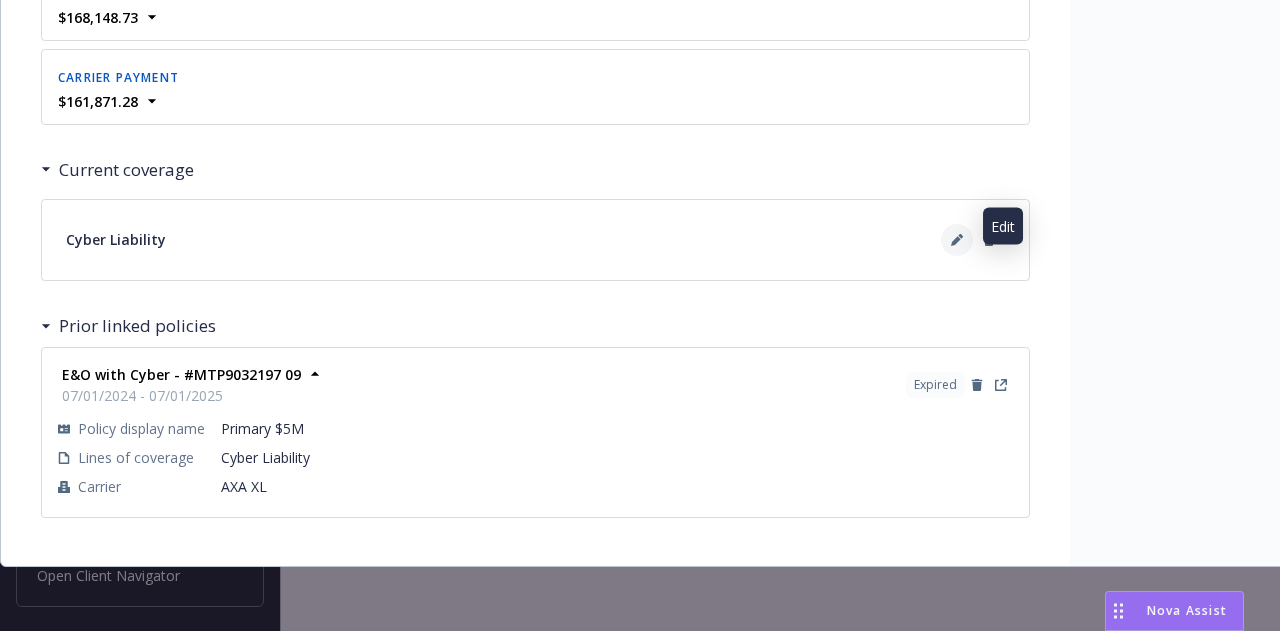 click at bounding box center [957, 240] 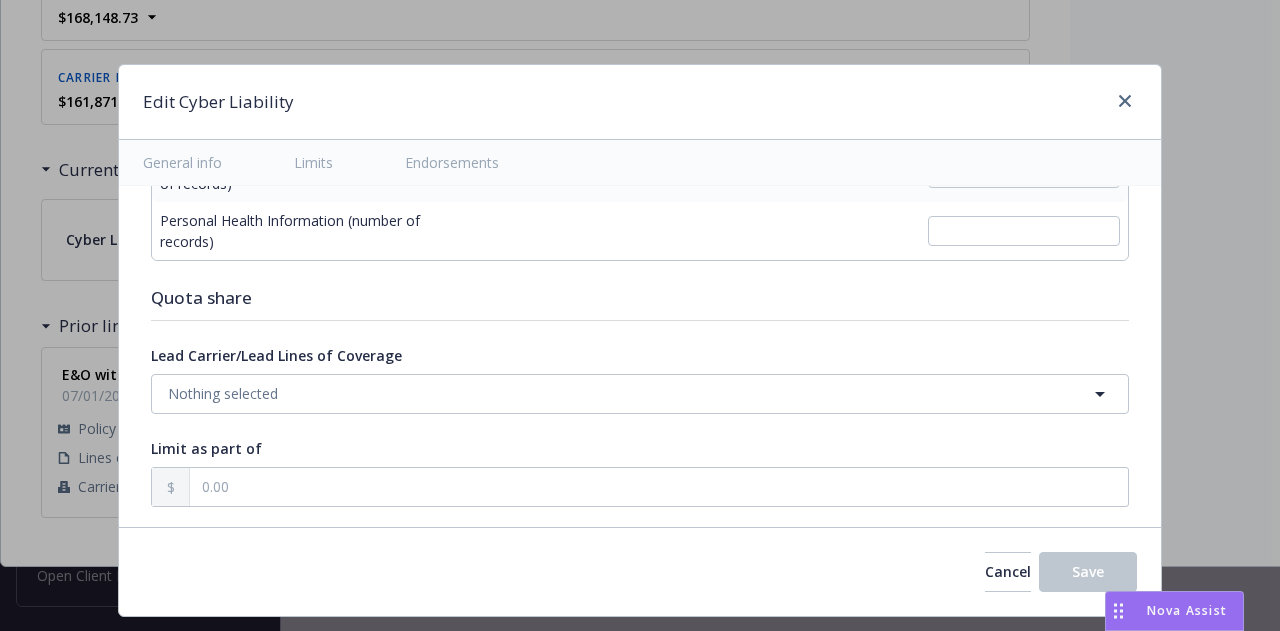 scroll, scrollTop: 3831, scrollLeft: 0, axis: vertical 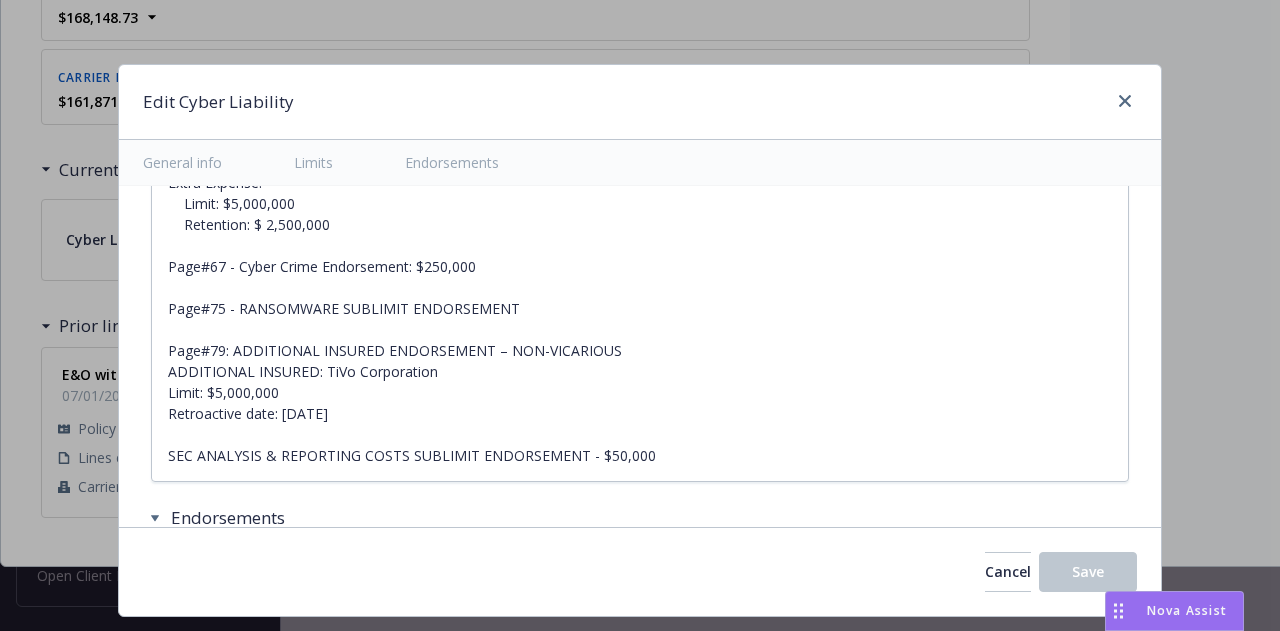 type on "x" 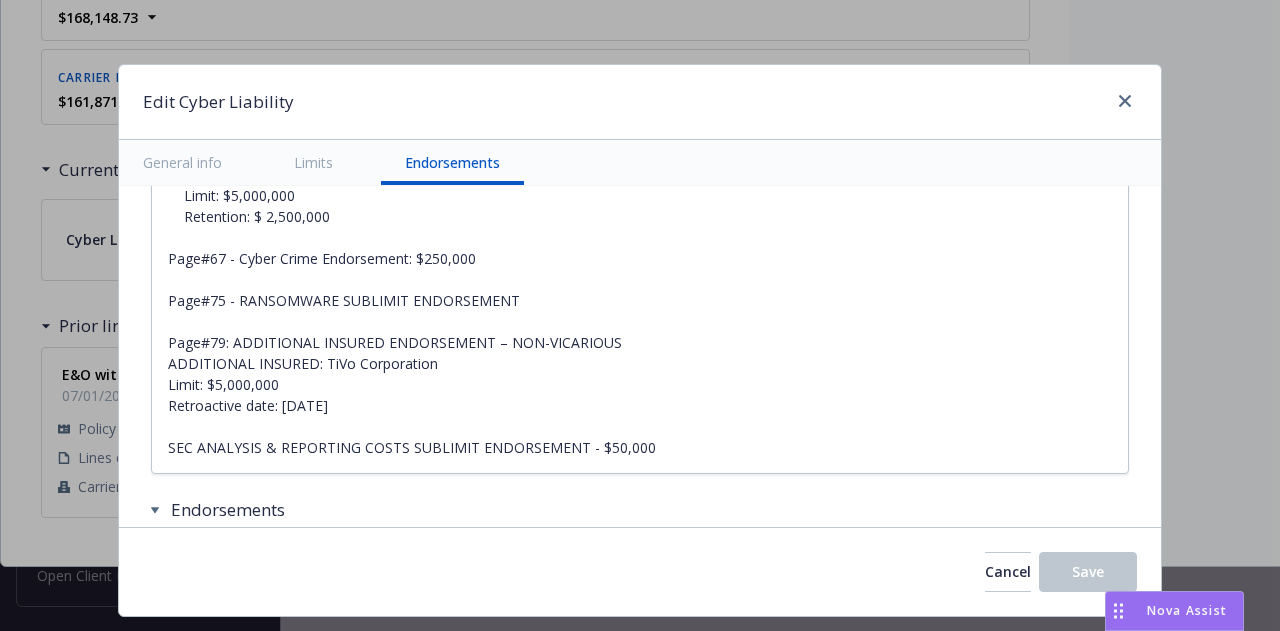 scroll, scrollTop: 4996, scrollLeft: 0, axis: vertical 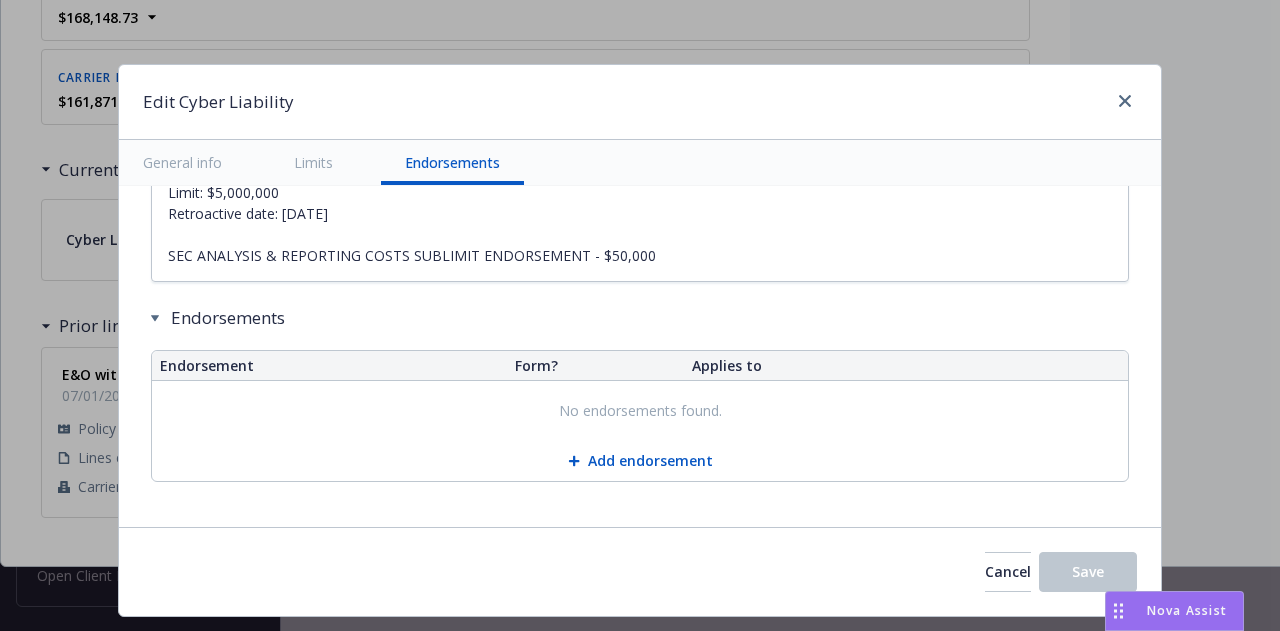 click at bounding box center [1121, 102] 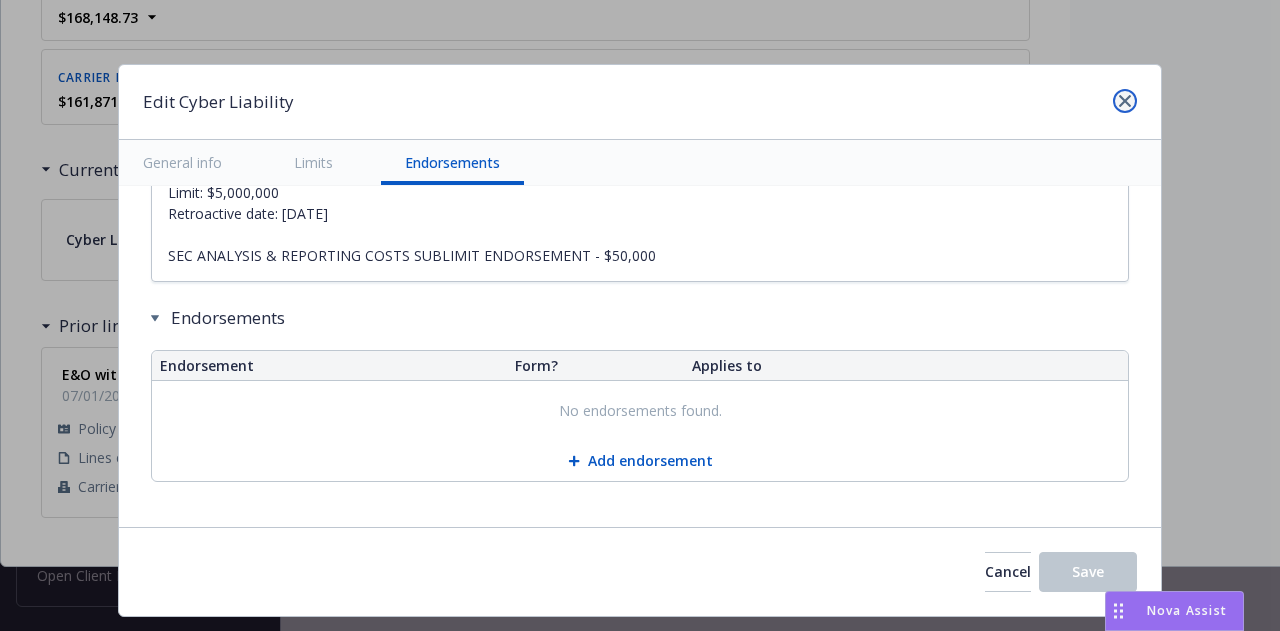 click at bounding box center [1125, 101] 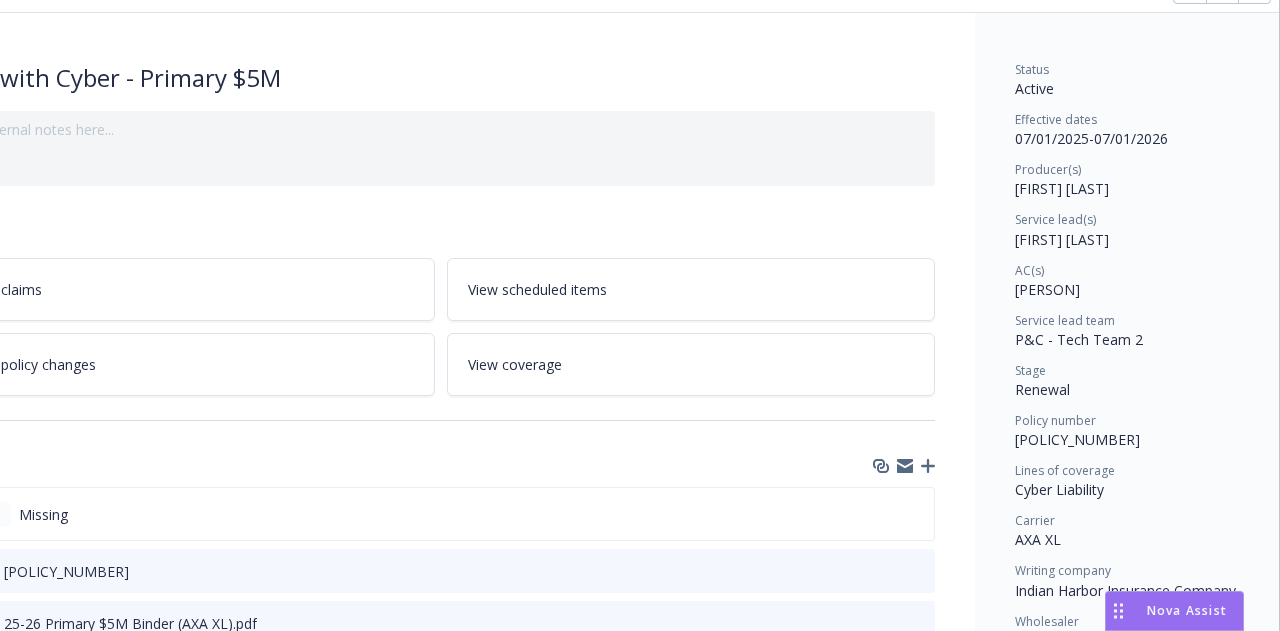scroll, scrollTop: 0, scrollLeft: 110, axis: horizontal 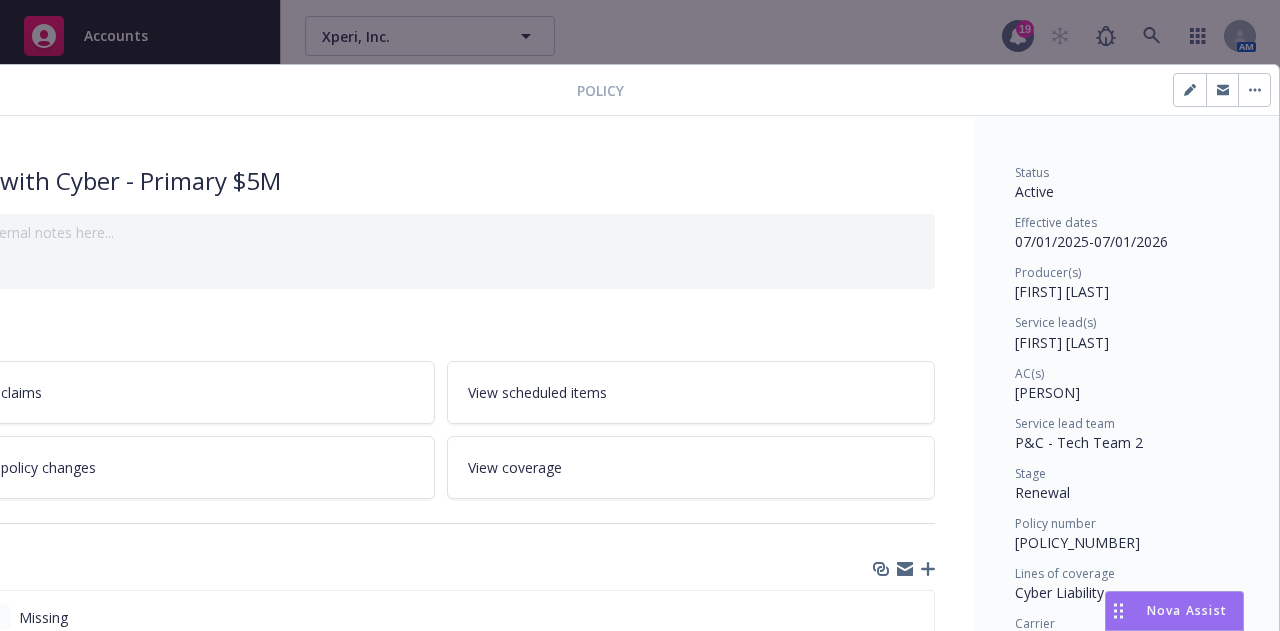 click 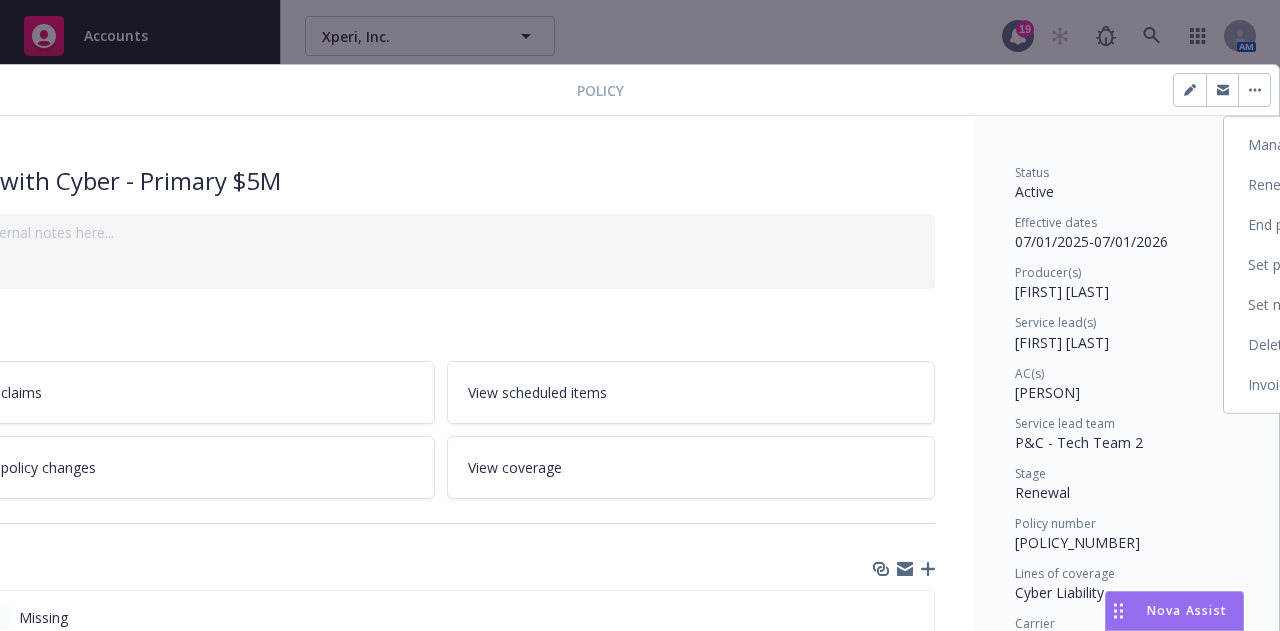 select on "RENEWAL" 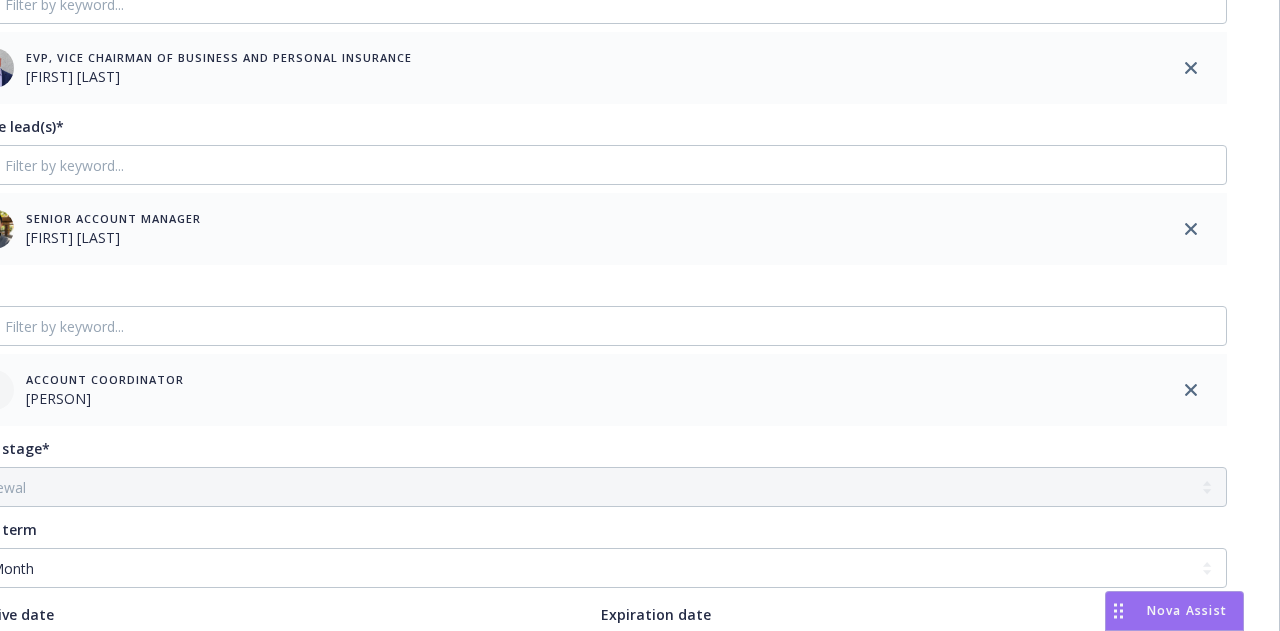 scroll, scrollTop: 0, scrollLeft: 110, axis: horizontal 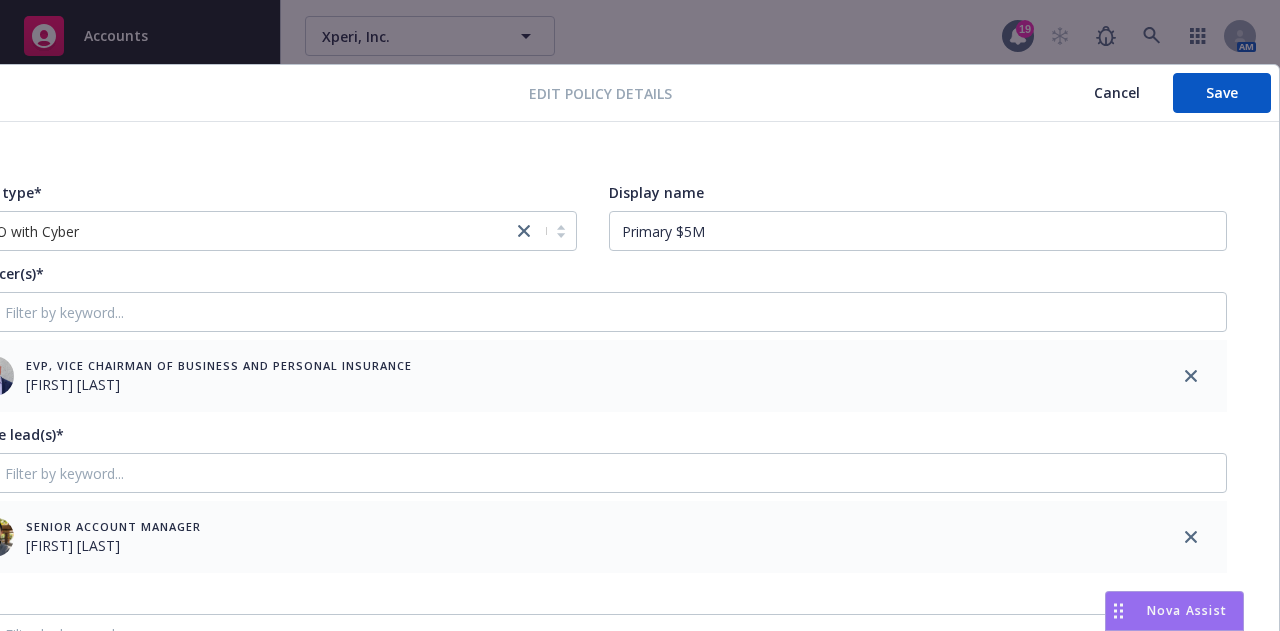 click on "Cancel" at bounding box center (1117, 92) 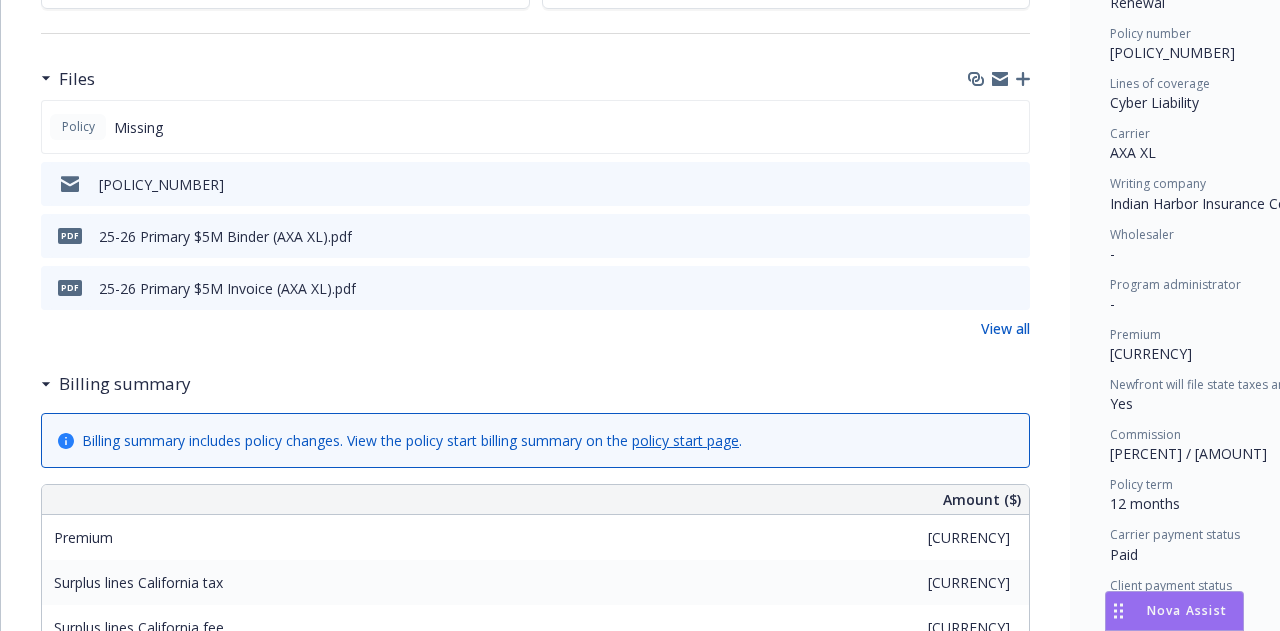 scroll, scrollTop: 0, scrollLeft: 0, axis: both 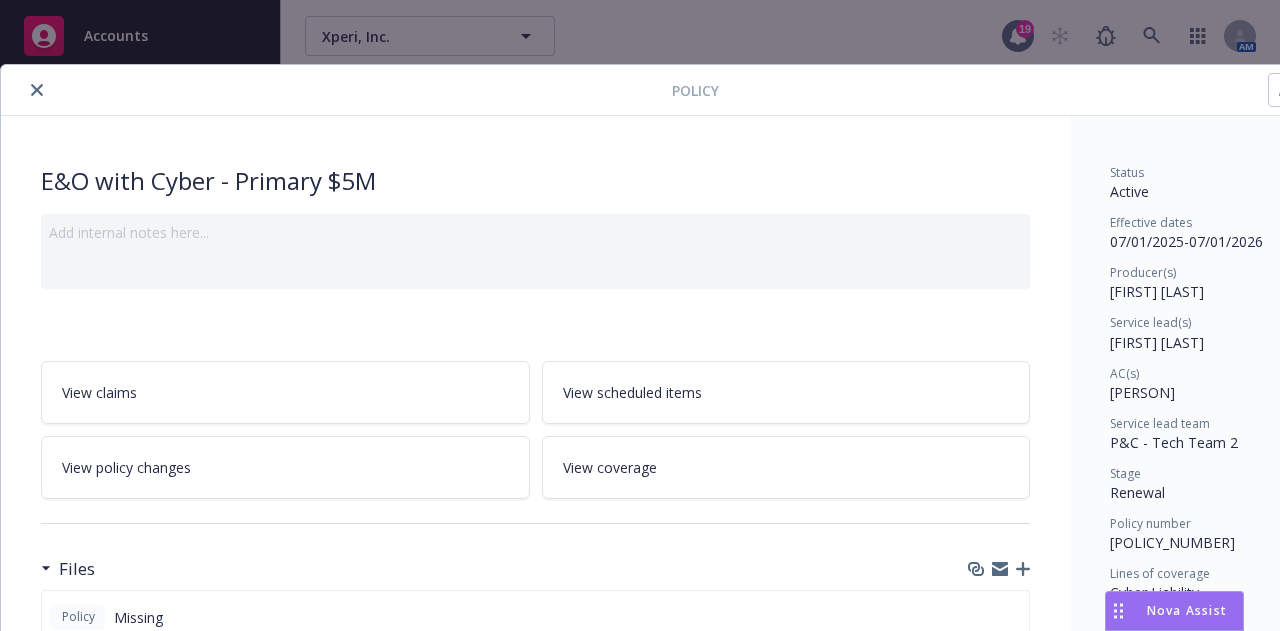 click 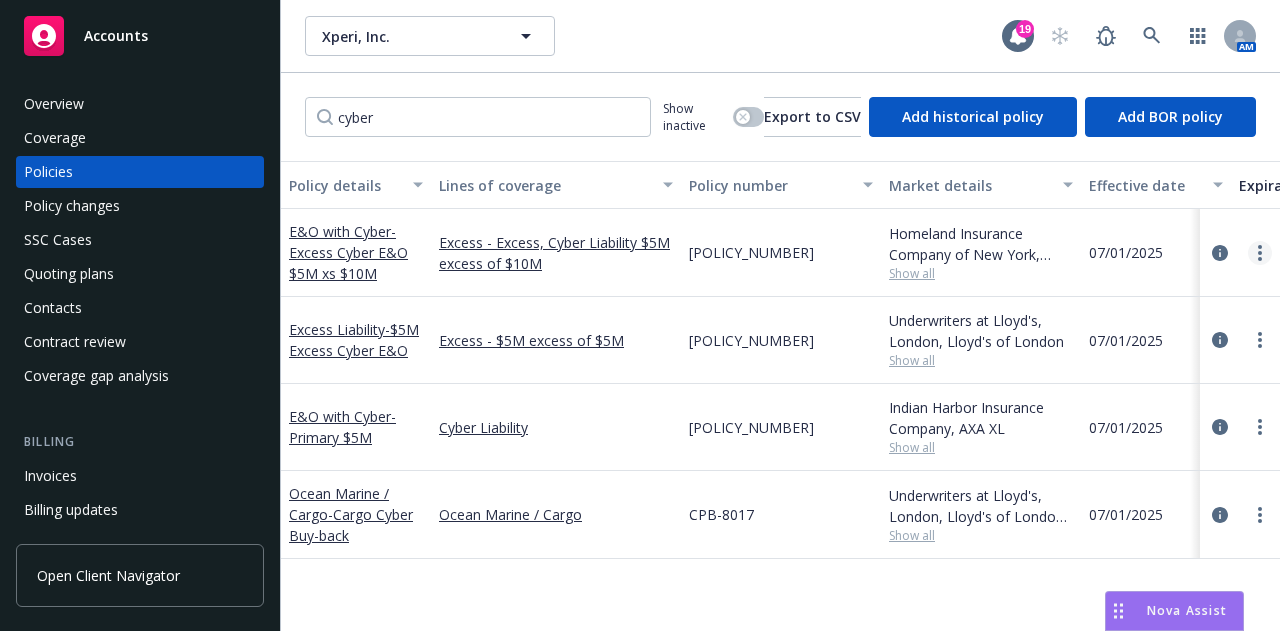 click at bounding box center (1260, 253) 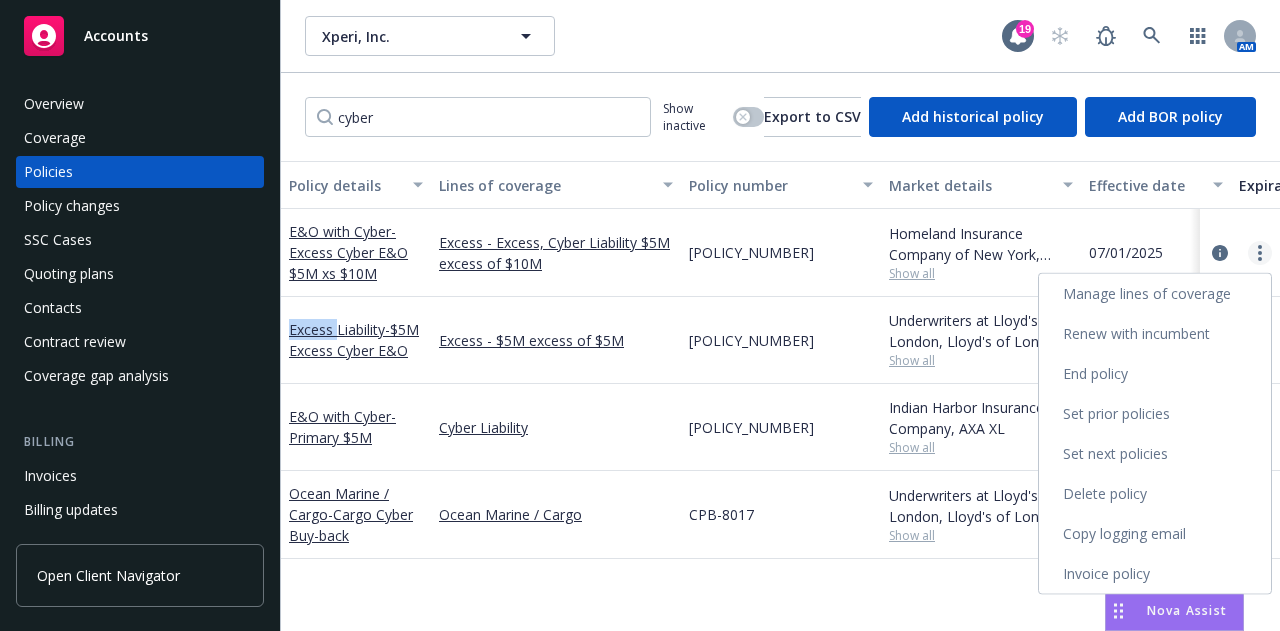 click at bounding box center (1260, 253) 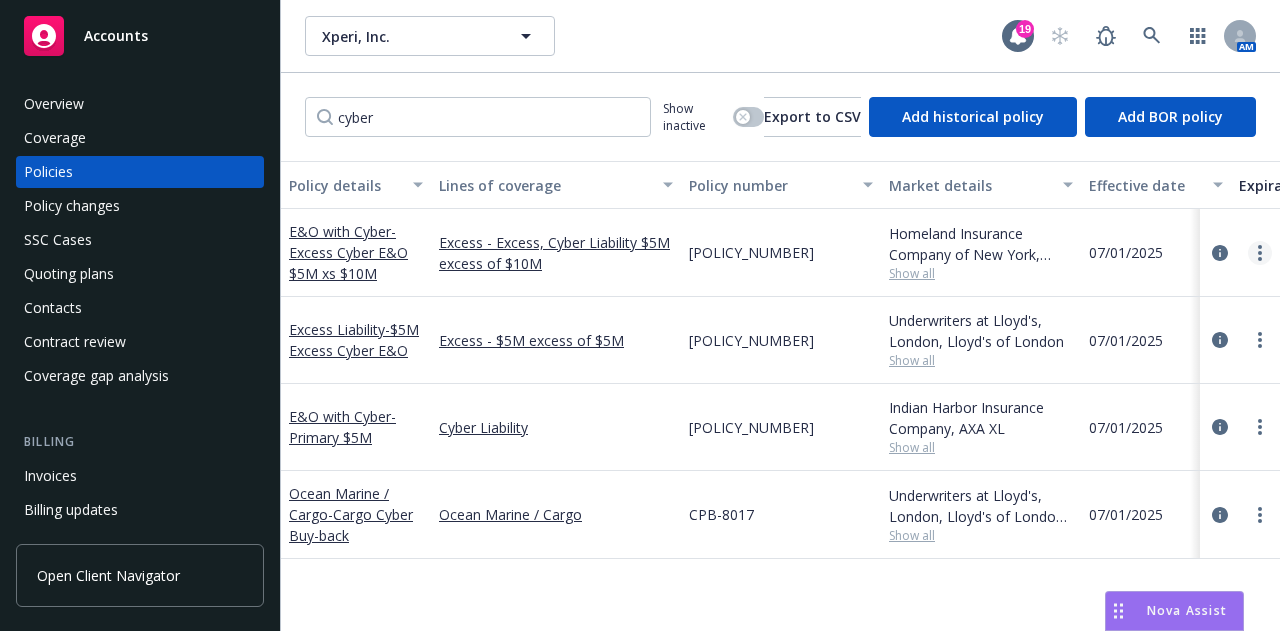 click at bounding box center [1260, 253] 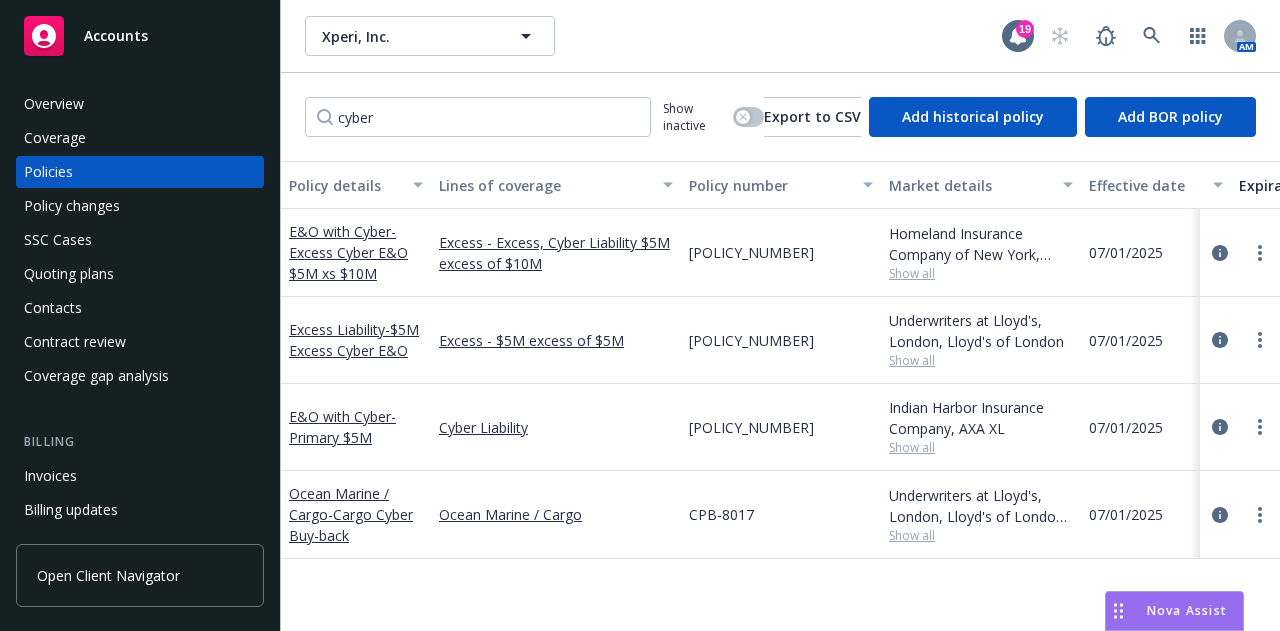 click on "[COMPANY], Inc. [COMPANY], Inc. [TIME]" at bounding box center [780, 36] 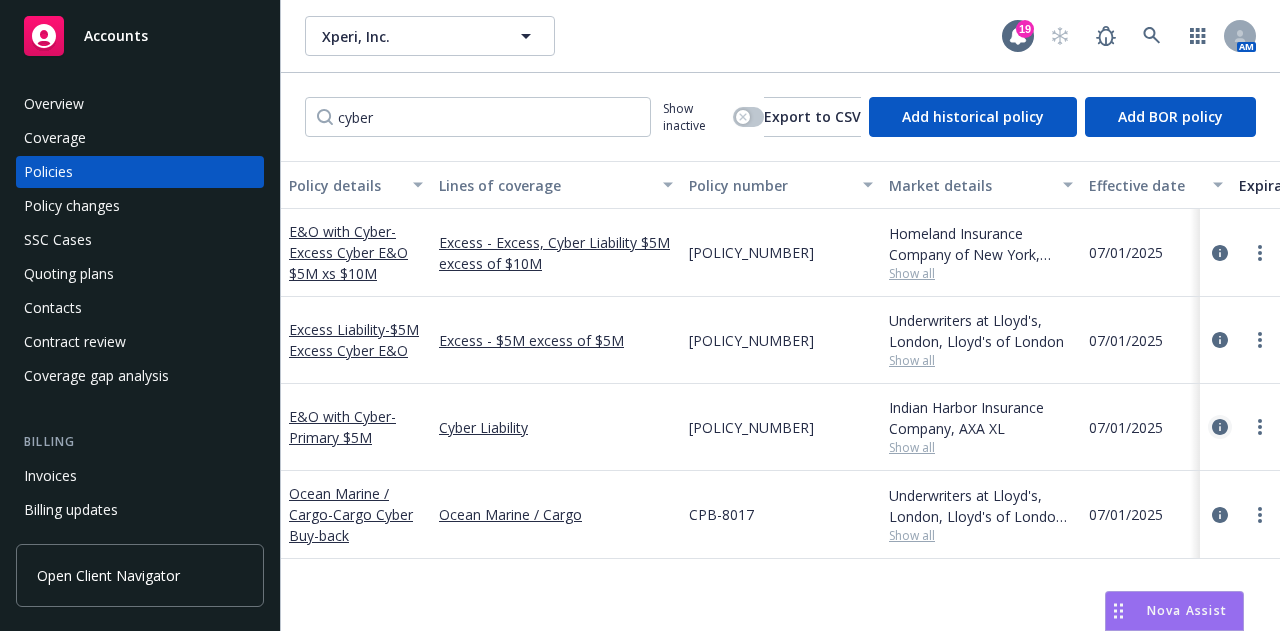 click 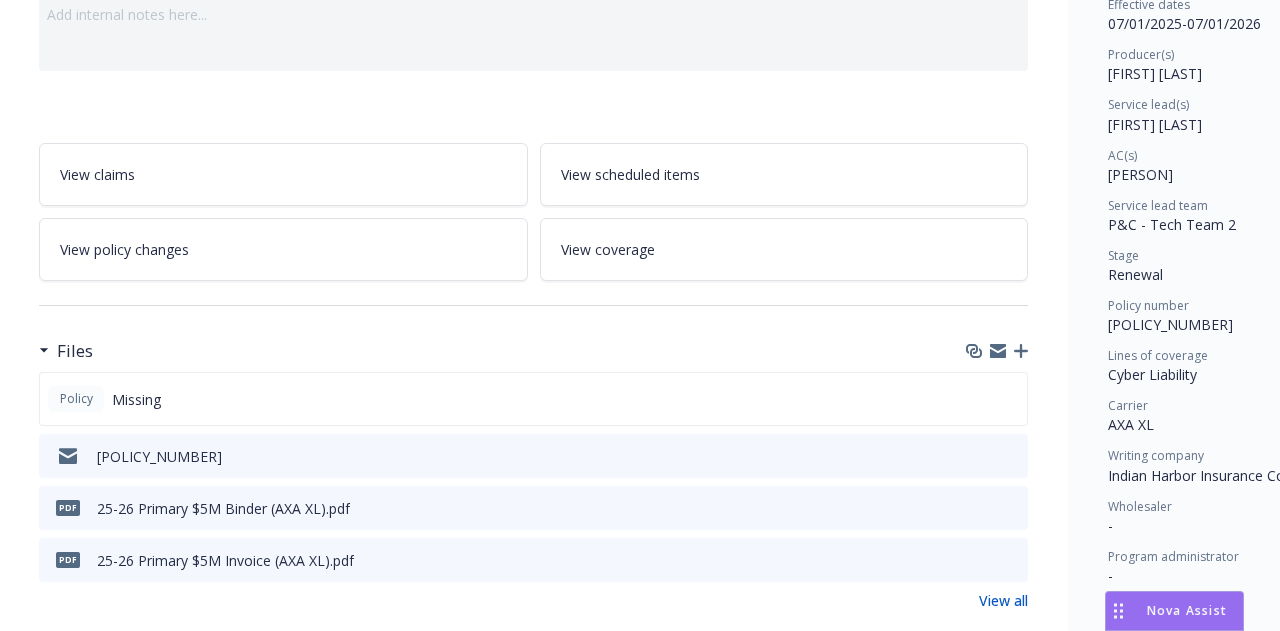 scroll, scrollTop: 0, scrollLeft: 0, axis: both 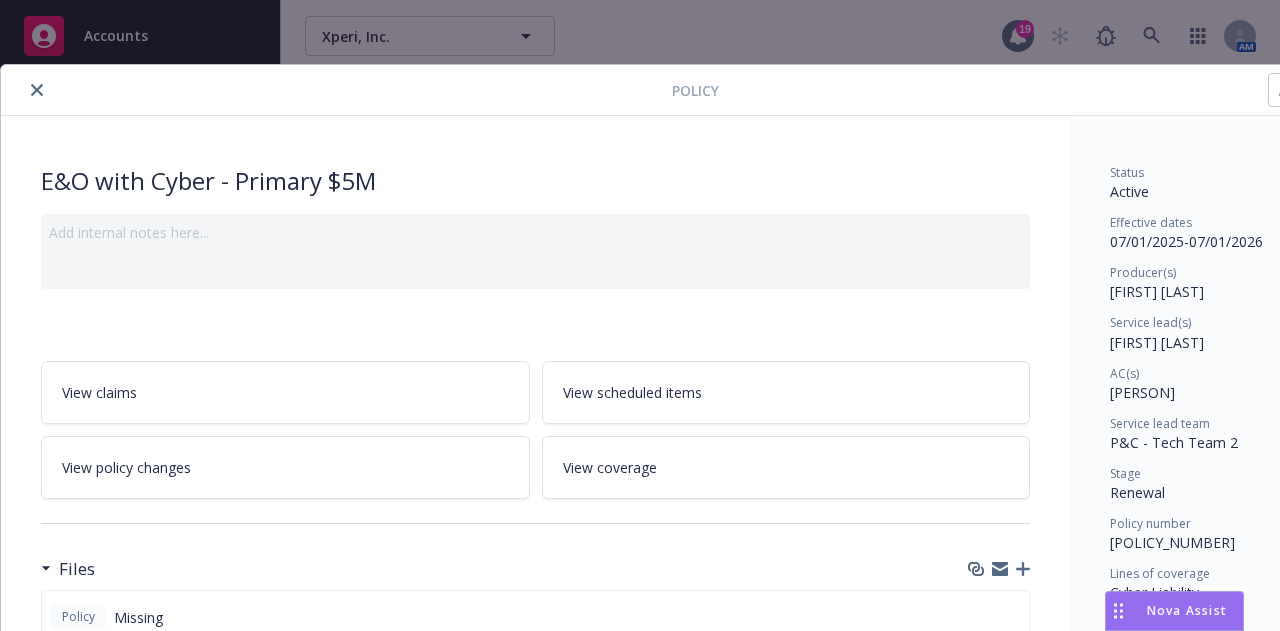 click 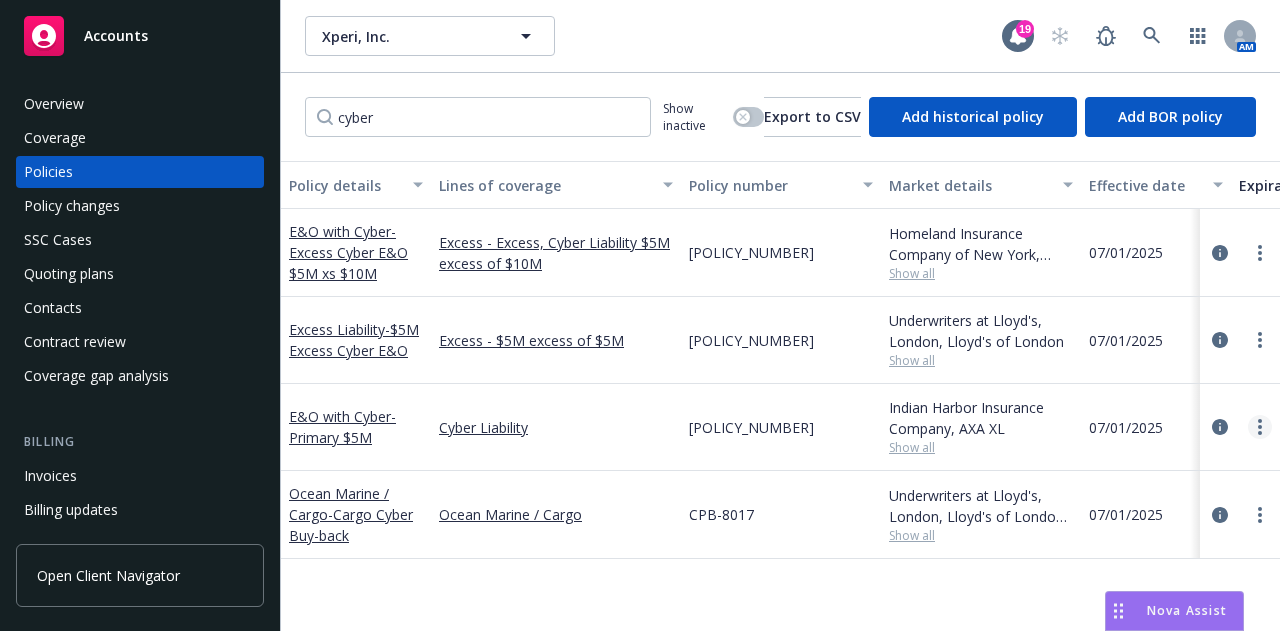 click at bounding box center [1260, 427] 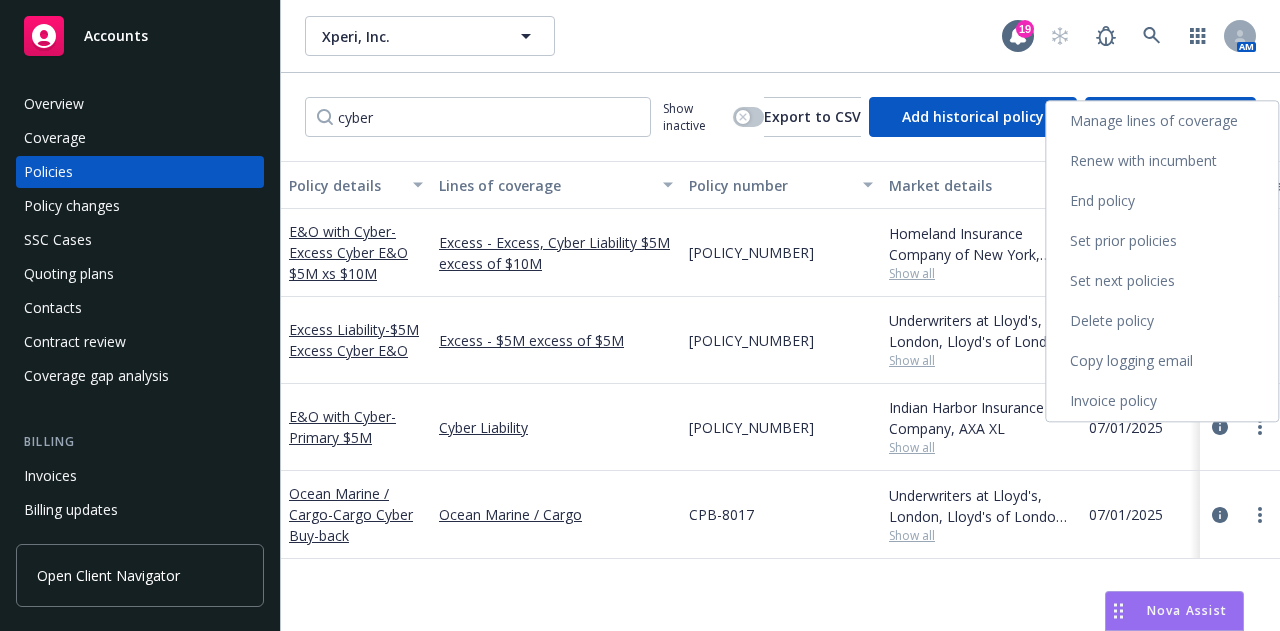 click on "Set next policies" at bounding box center (1162, 281) 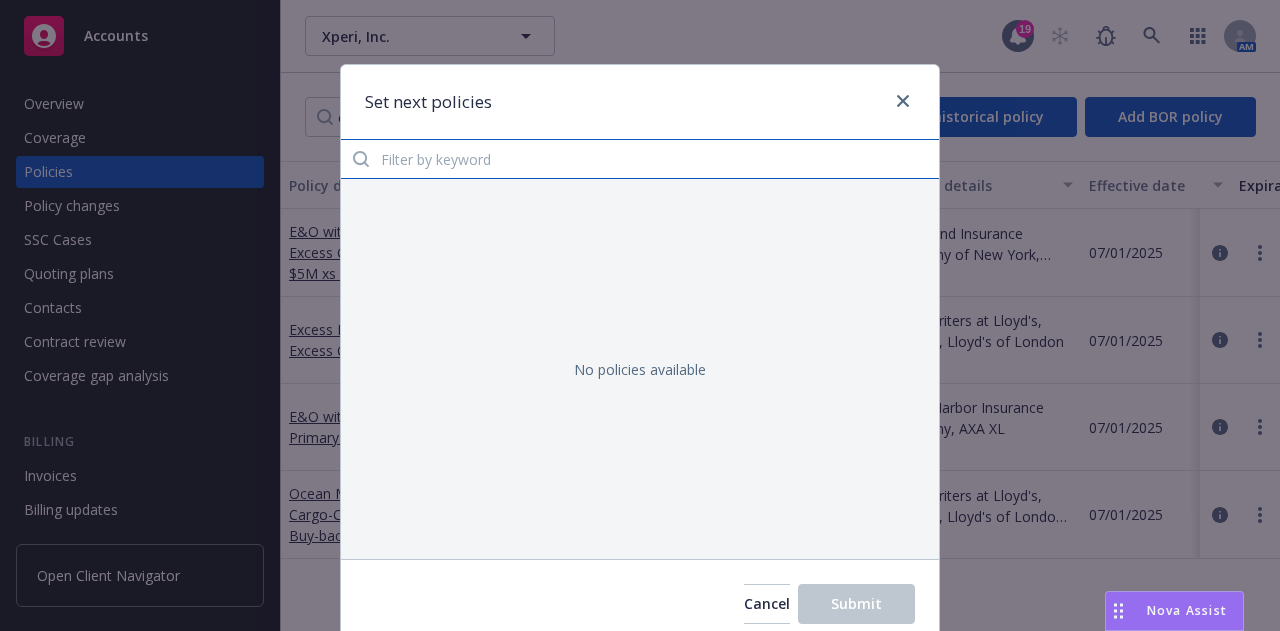 click at bounding box center (640, 159) 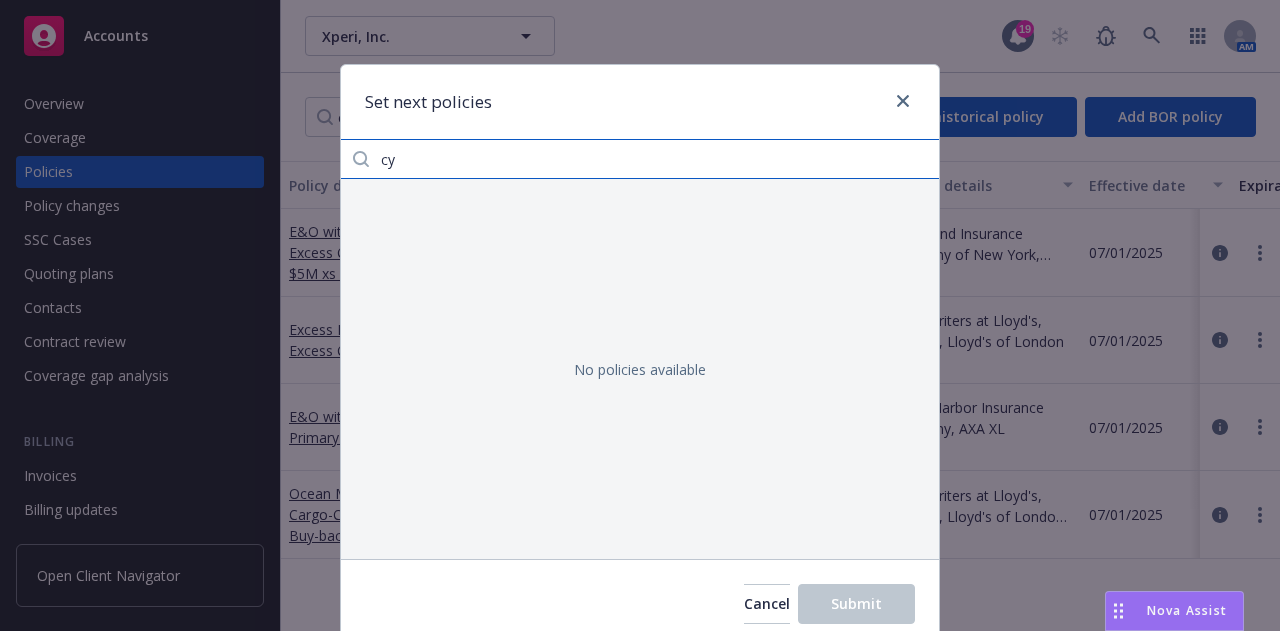 type on "c" 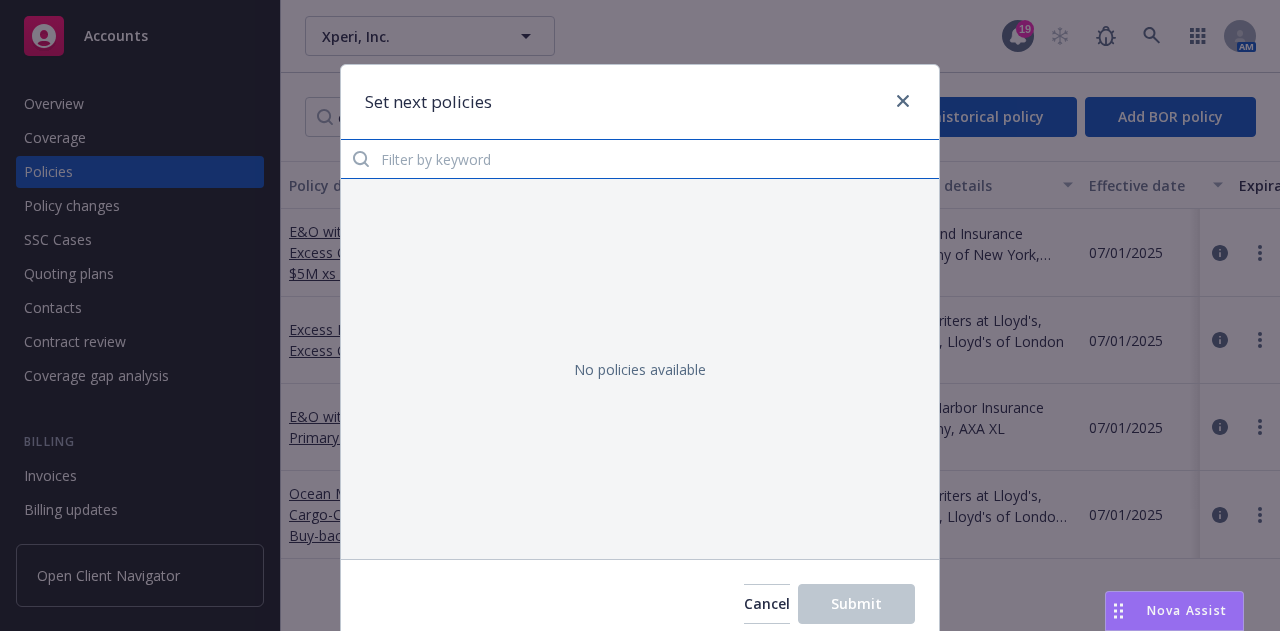 type on "e" 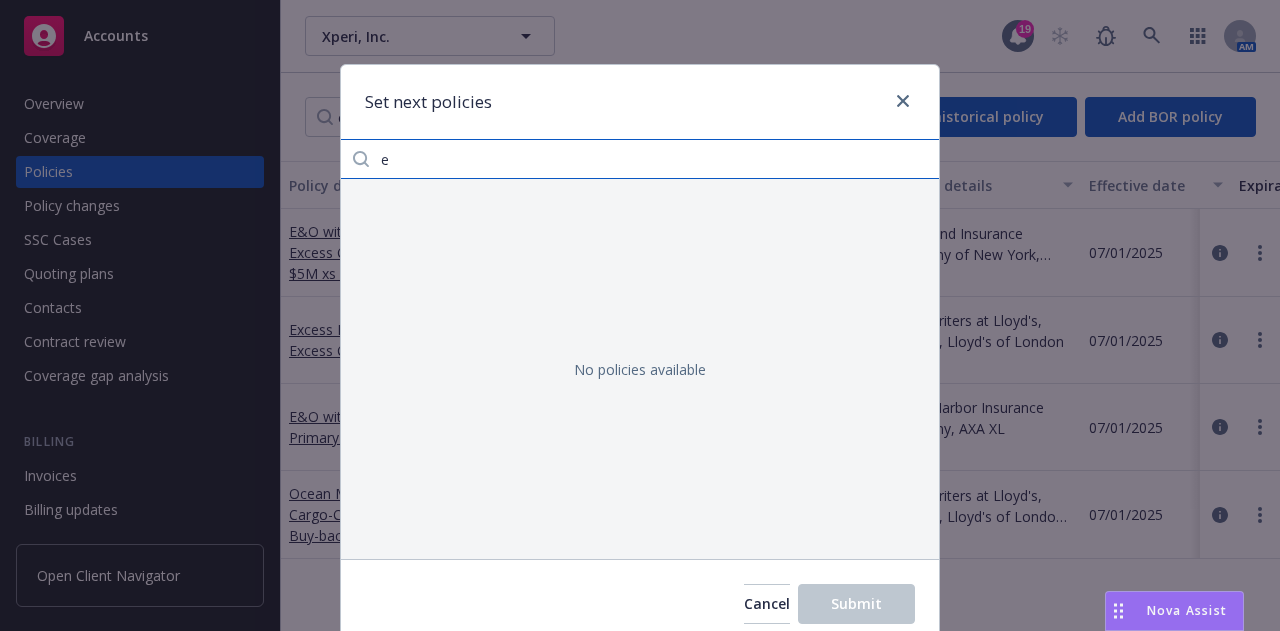 type 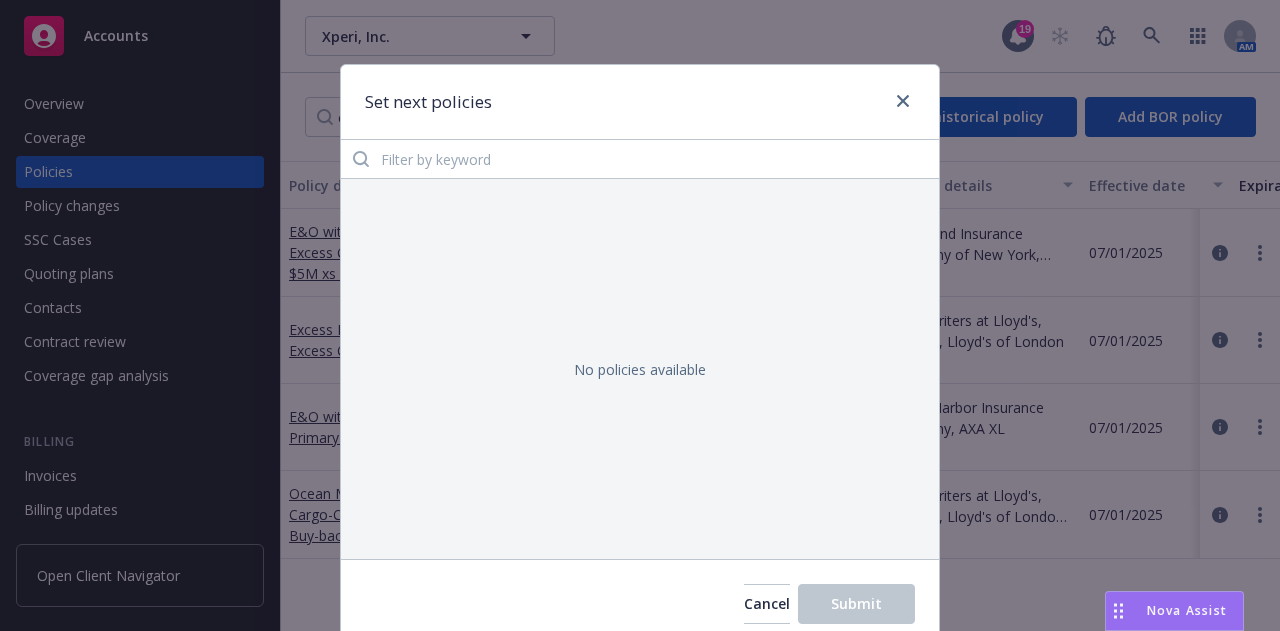 click at bounding box center [899, 102] 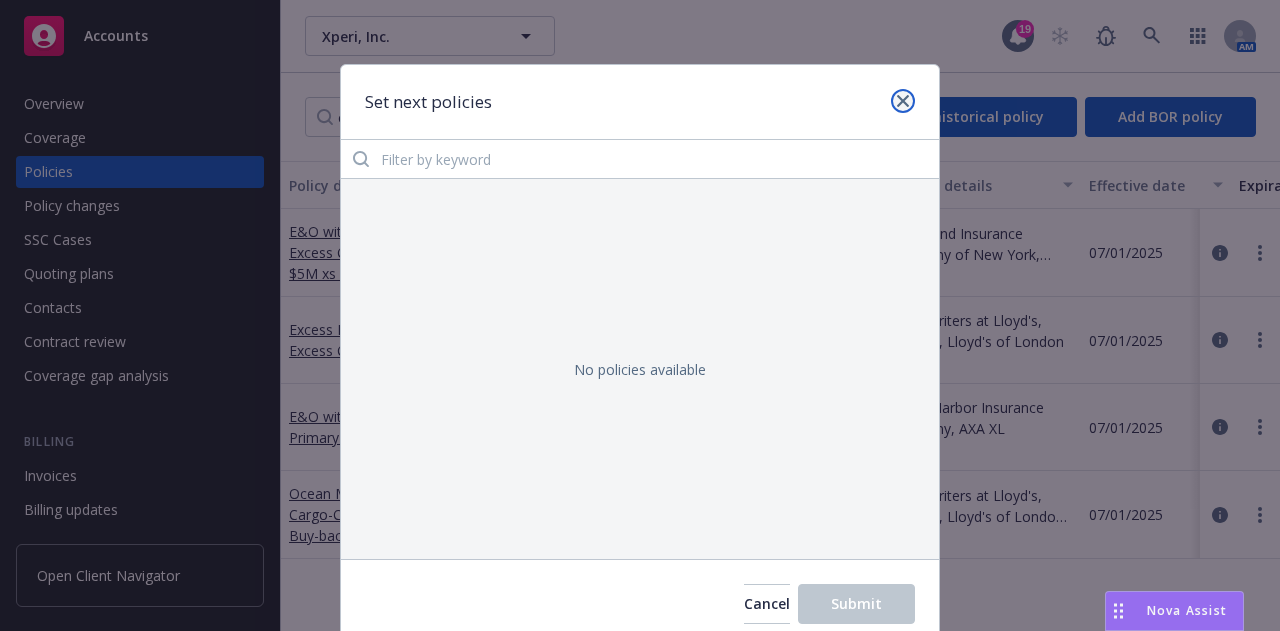 click 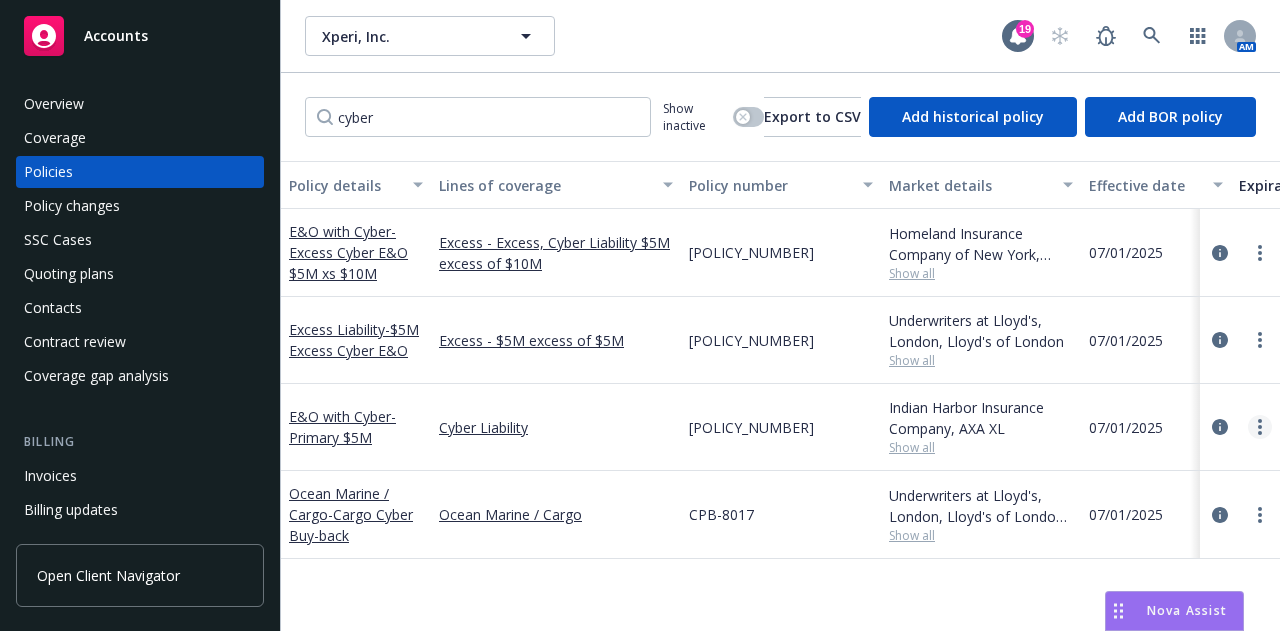 click at bounding box center (1260, 427) 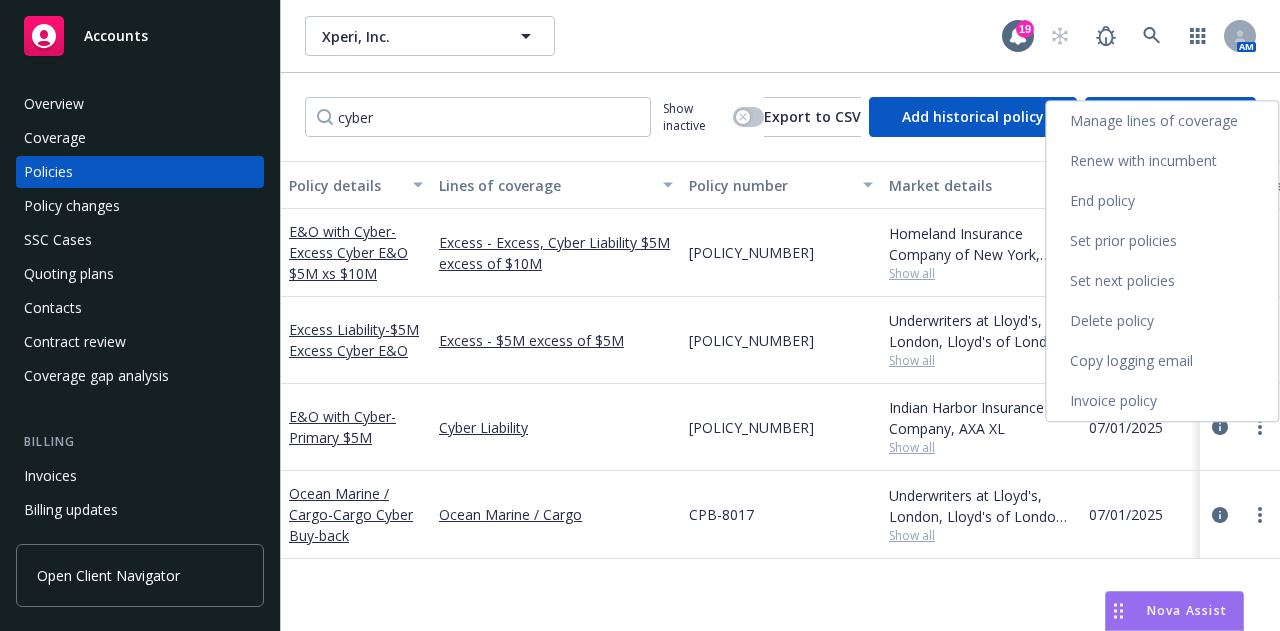 click on "Manage lines of coverage" at bounding box center [1162, 121] 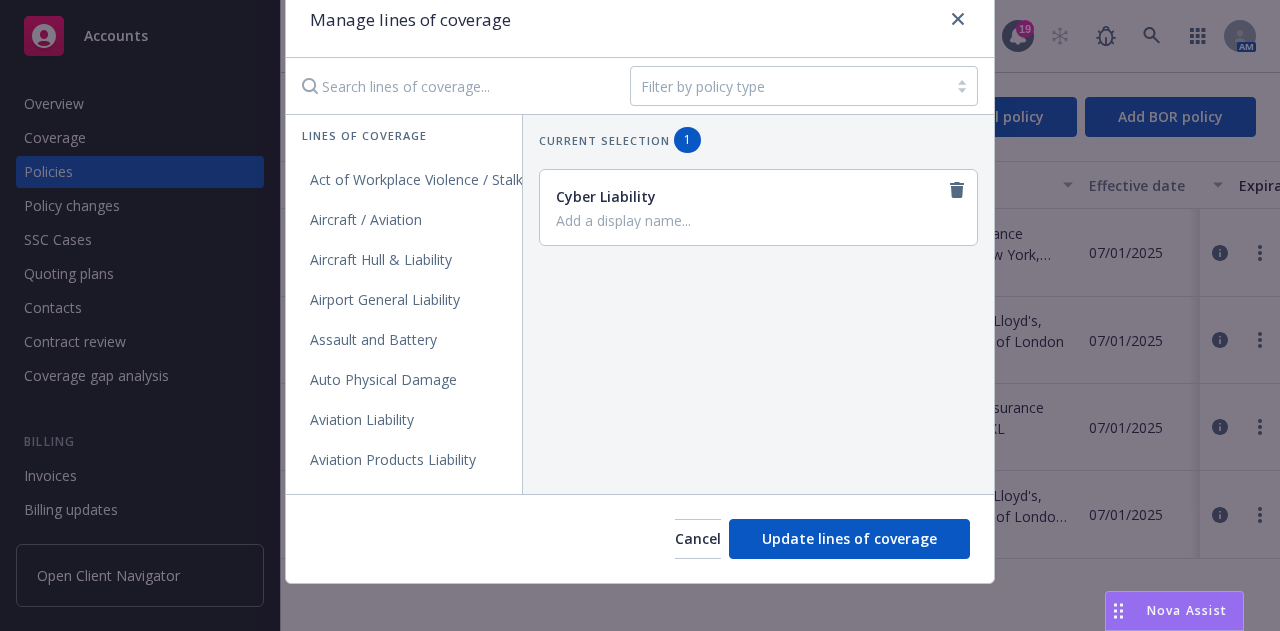 scroll, scrollTop: 0, scrollLeft: 0, axis: both 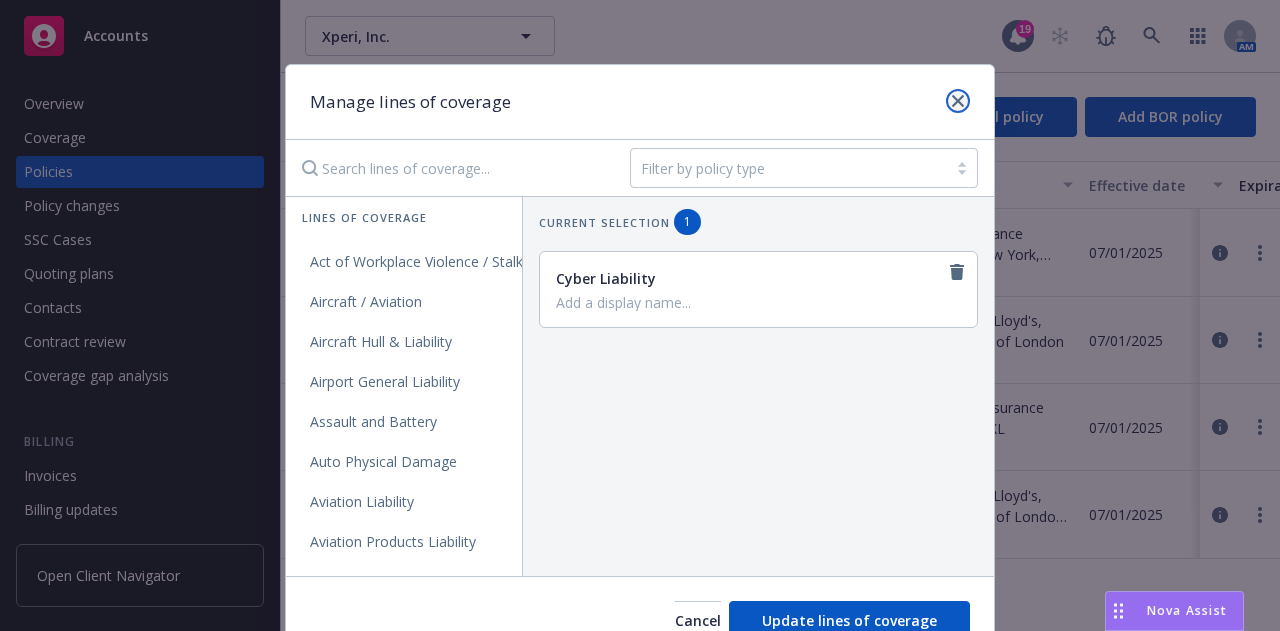 click 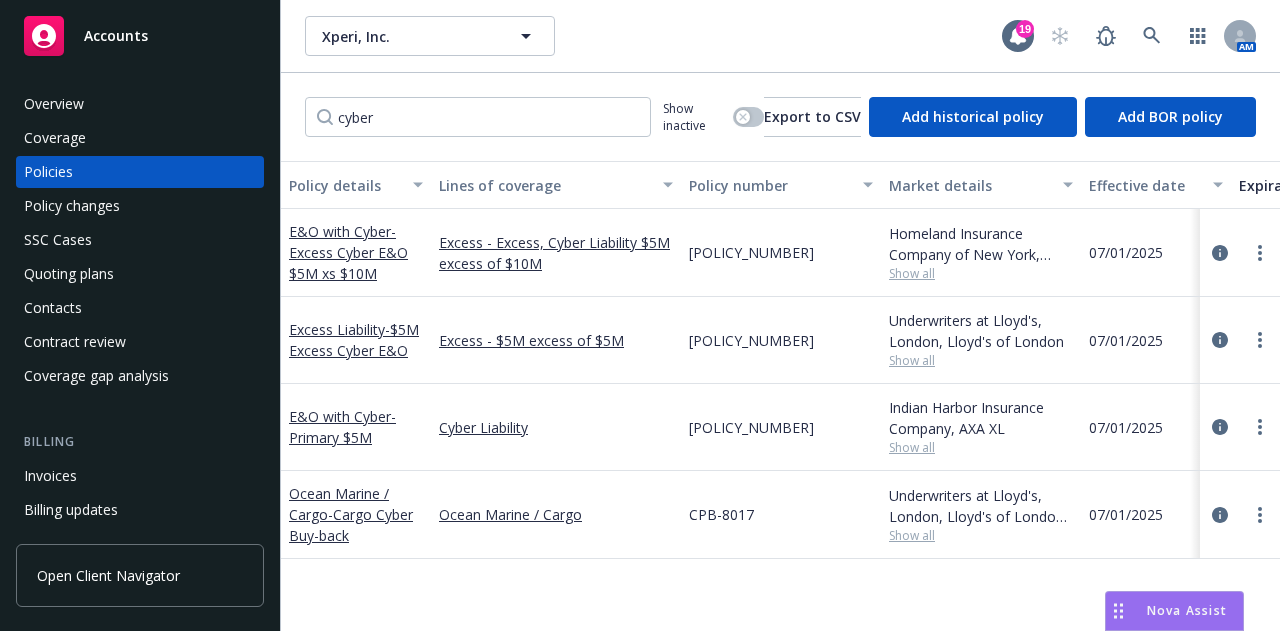 click on "Nova Assist" at bounding box center (1187, 610) 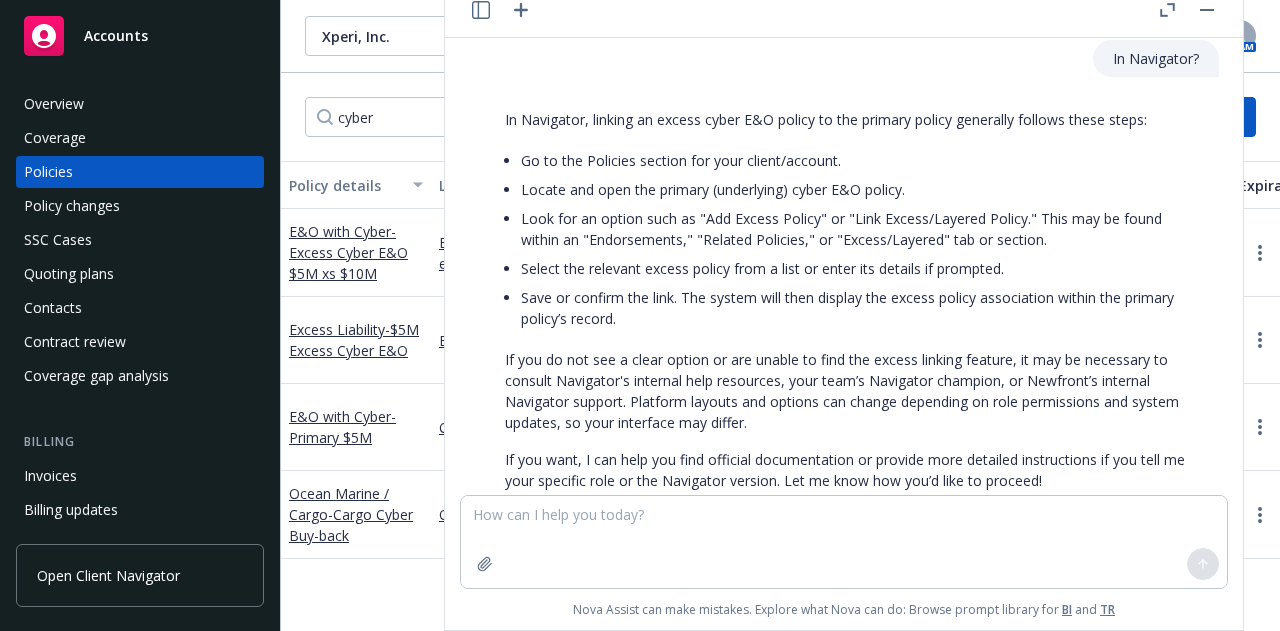scroll, scrollTop: 559, scrollLeft: 0, axis: vertical 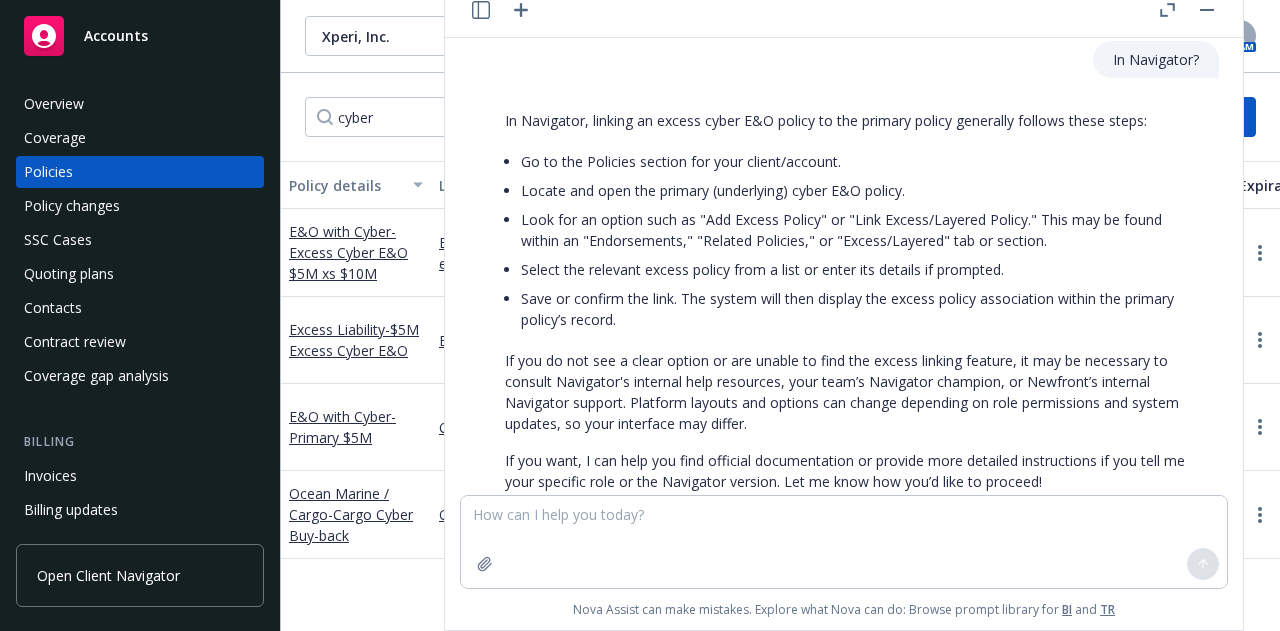 click on "[COMPANY], Inc. [COMPANY], Inc. [TIME]" at bounding box center (780, 36) 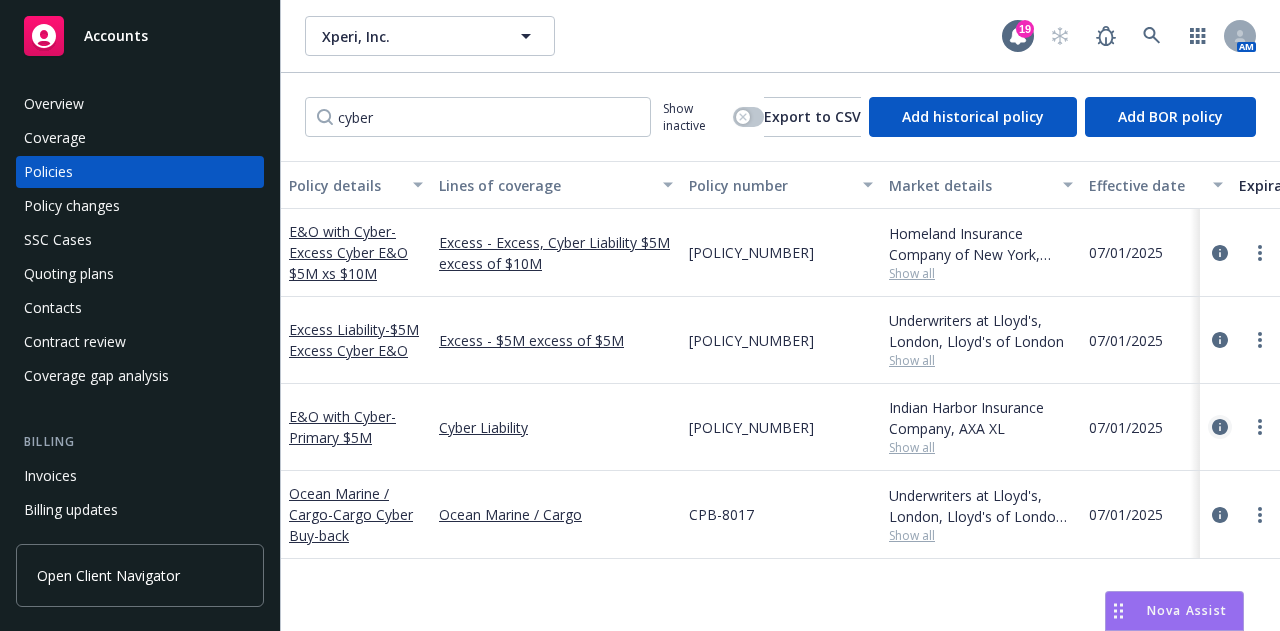 click 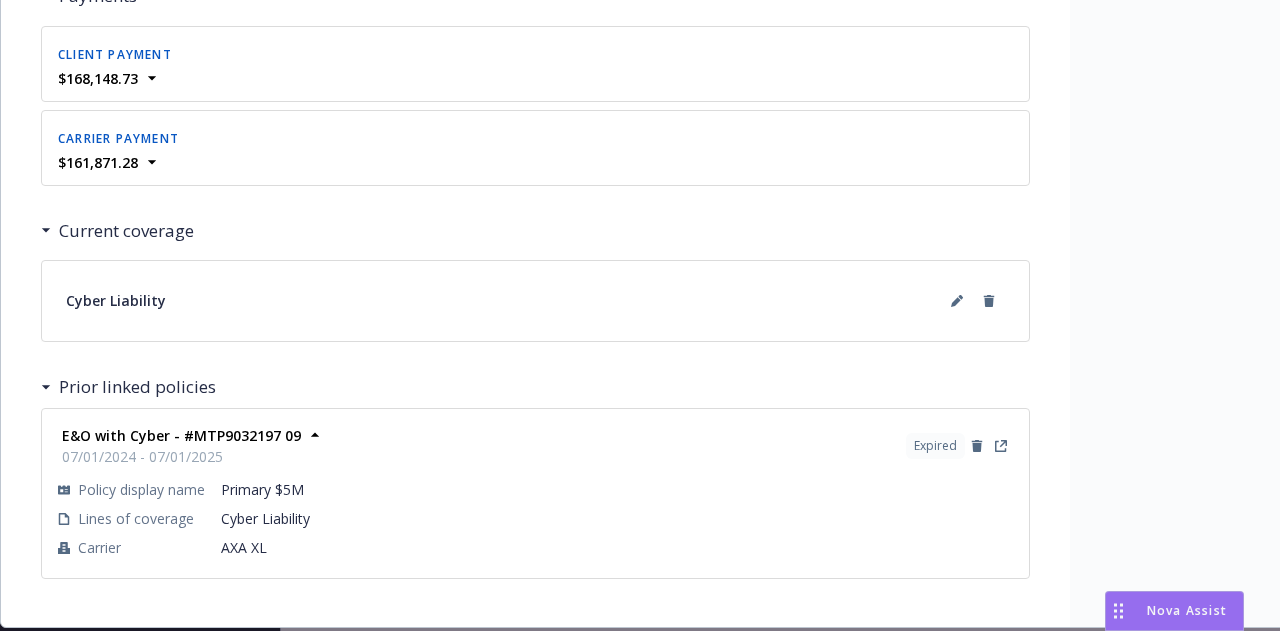 scroll, scrollTop: 2097, scrollLeft: 0, axis: vertical 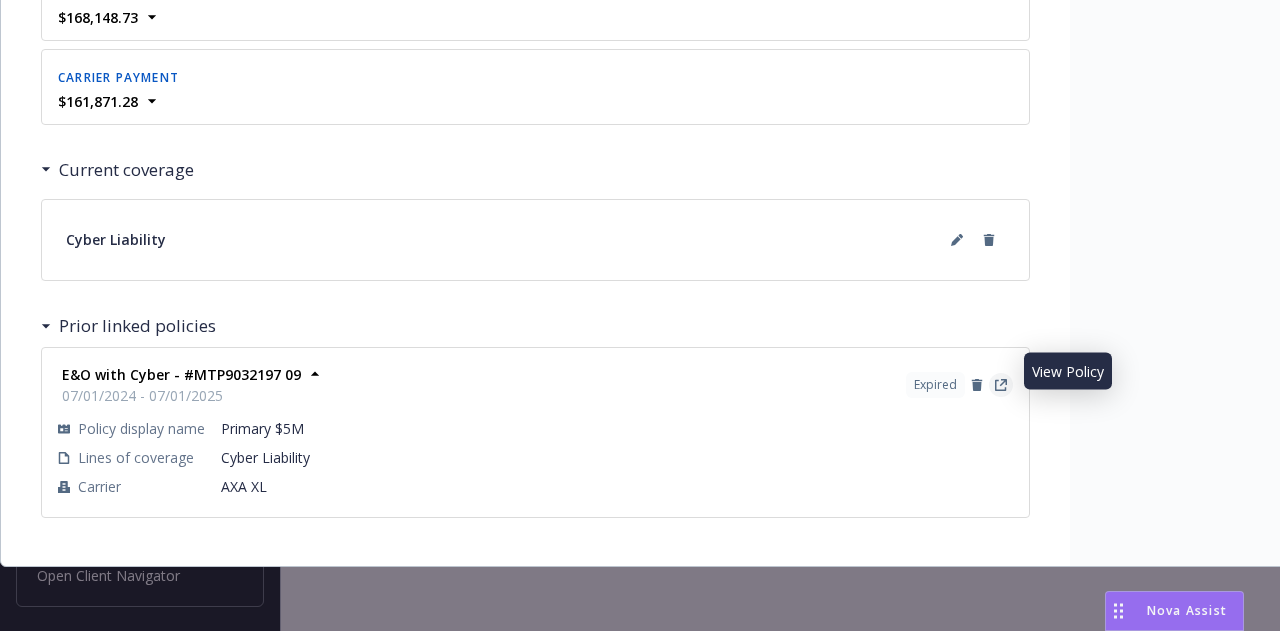 click at bounding box center [1001, 385] 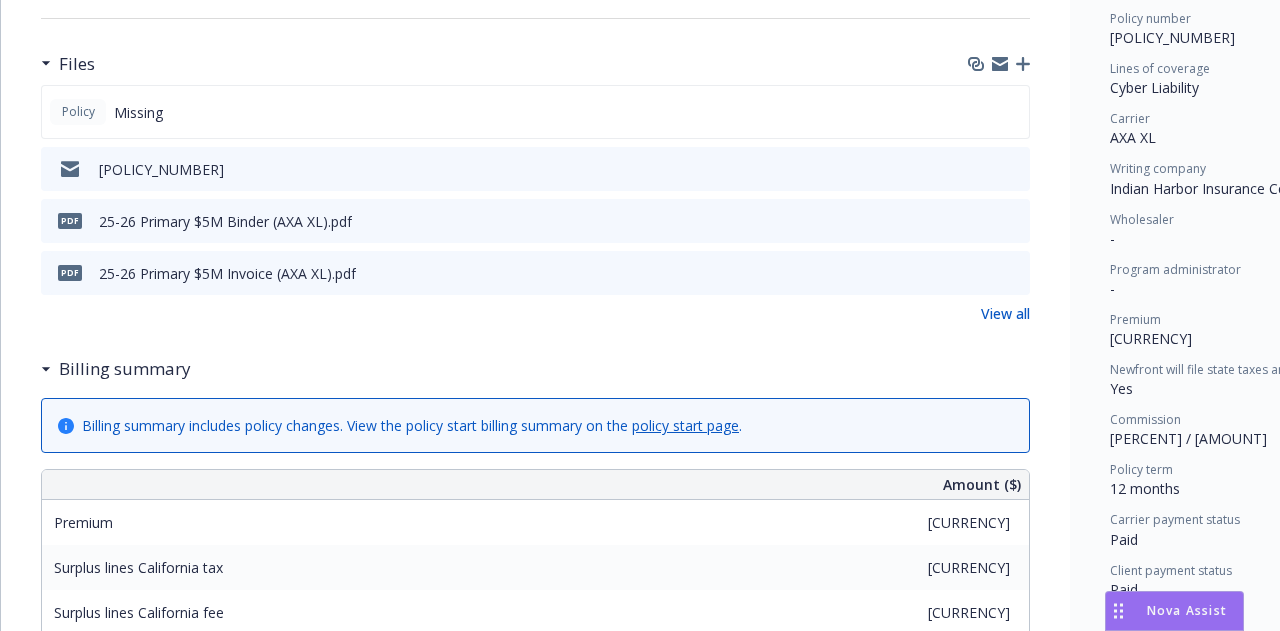 scroll, scrollTop: 0, scrollLeft: 0, axis: both 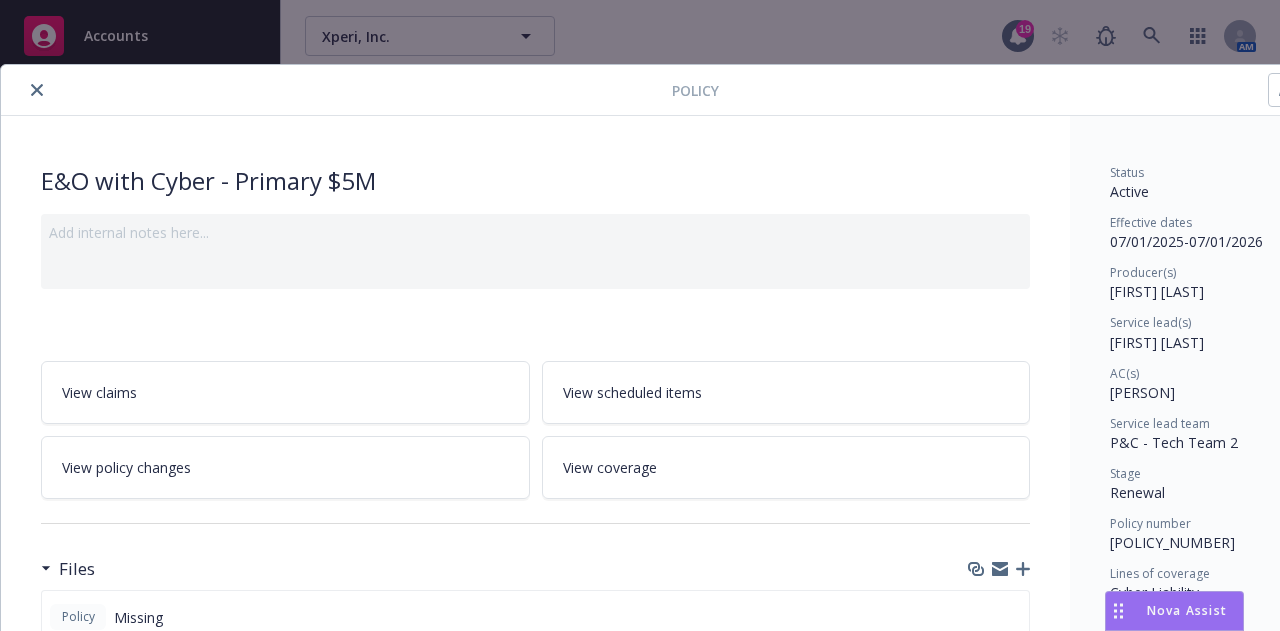 click 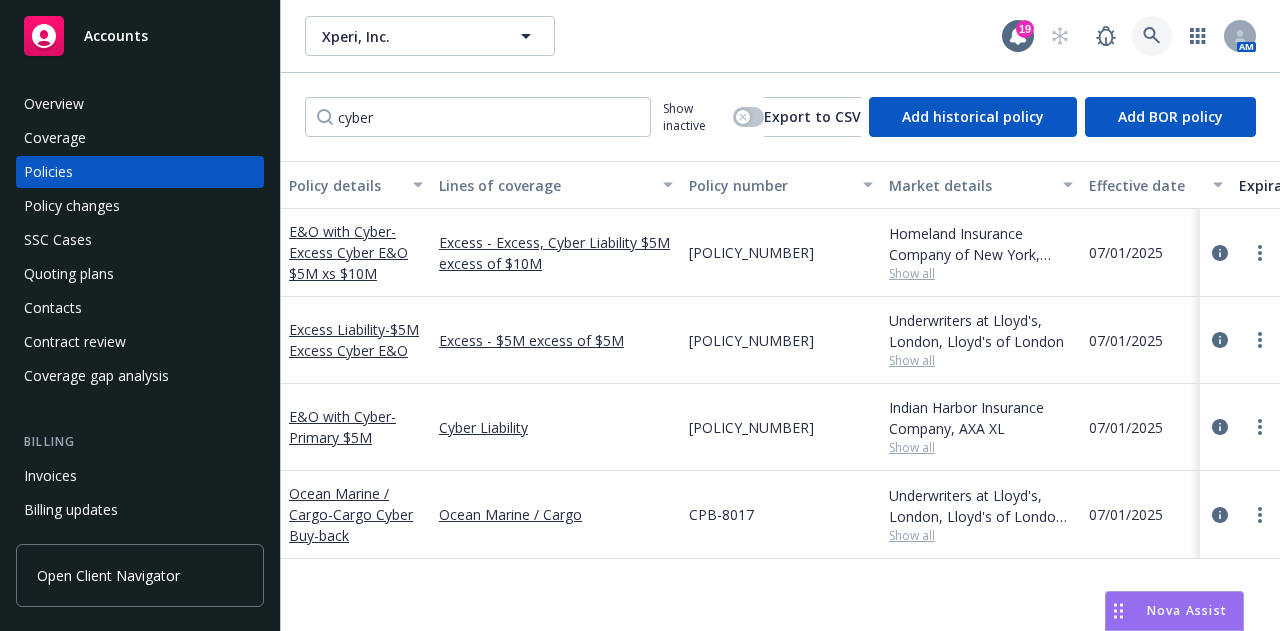 click 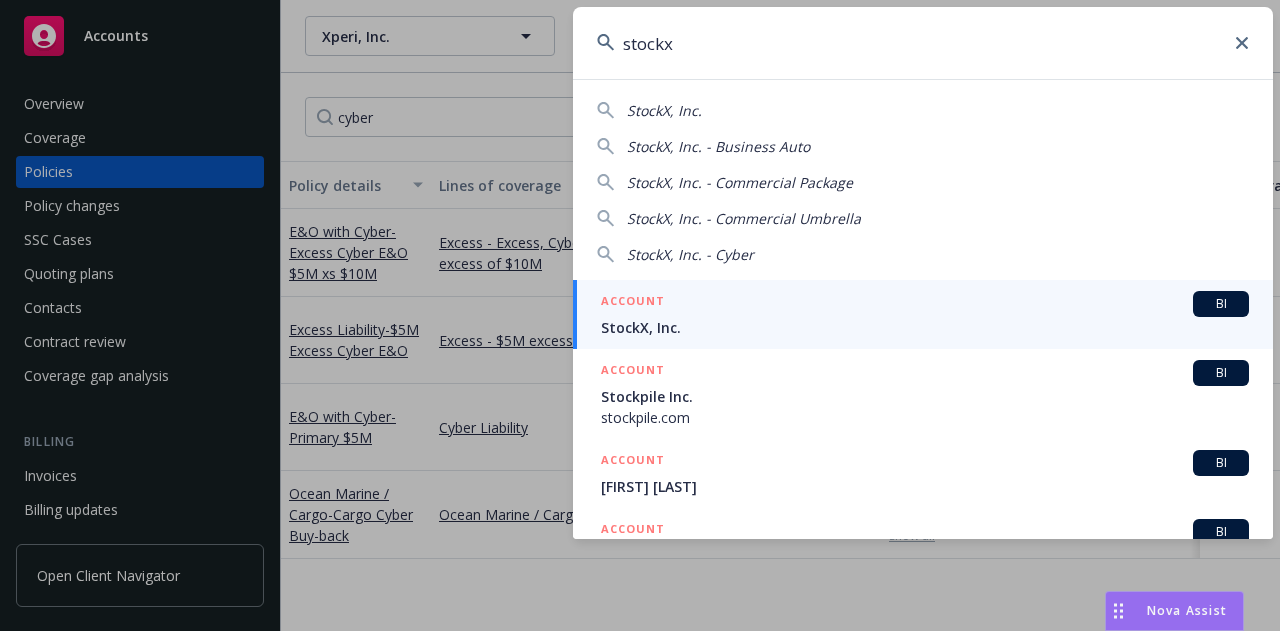 type on "stockx" 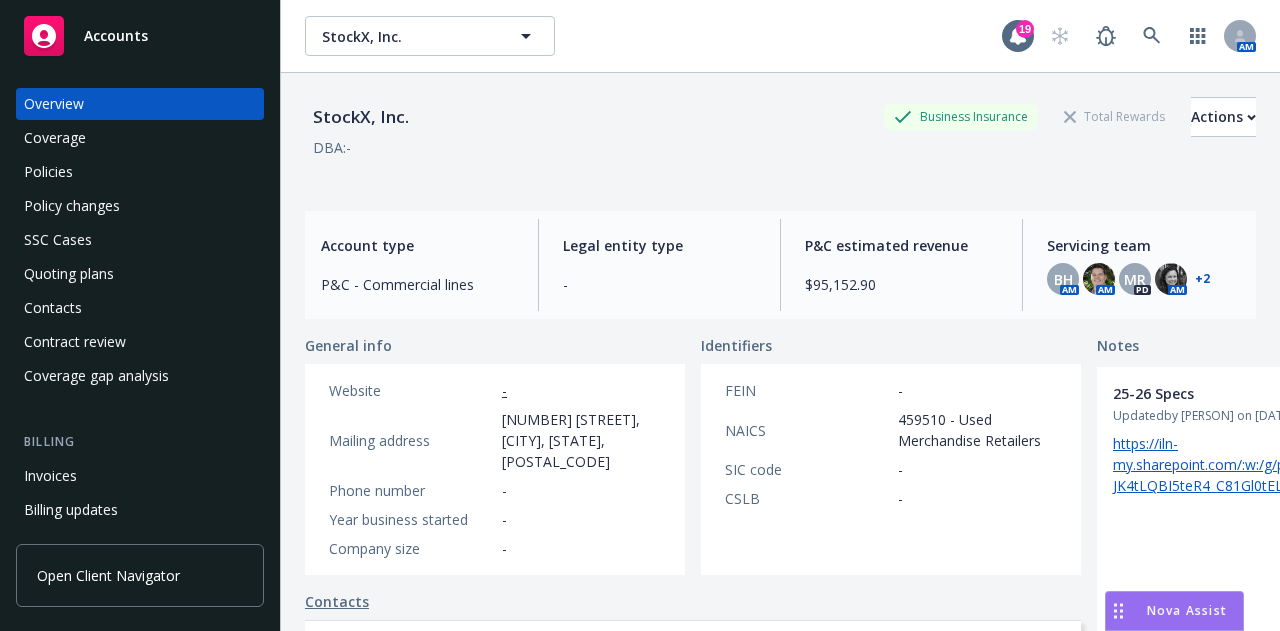 click on "Policies" at bounding box center (140, 172) 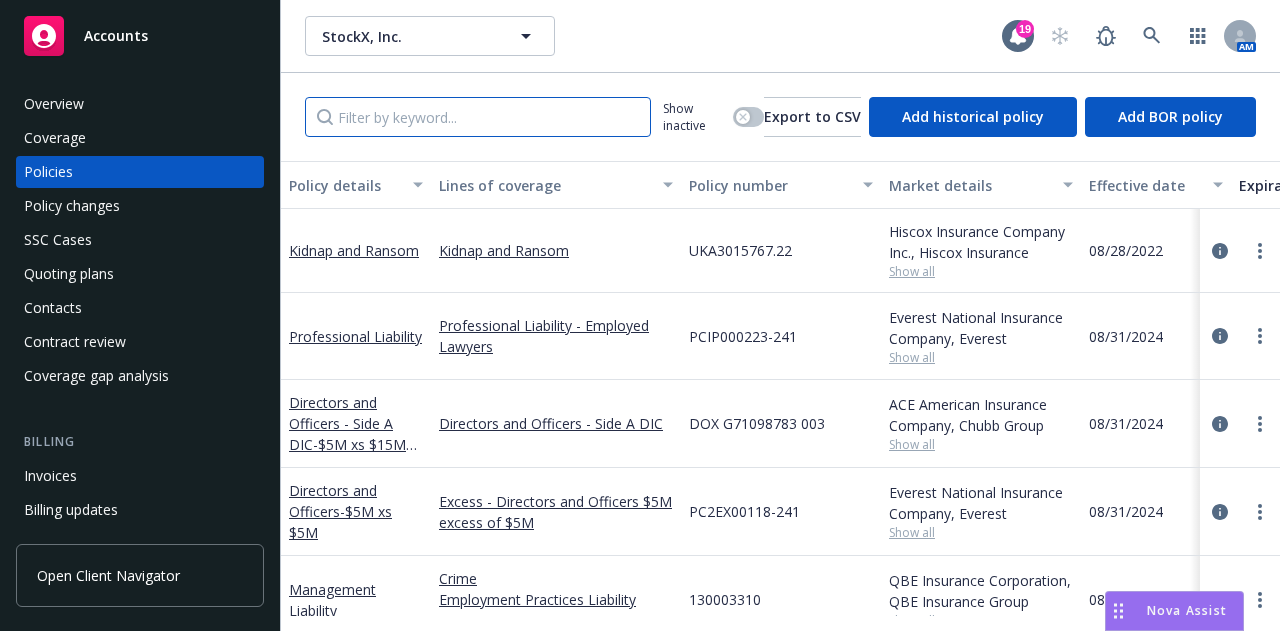 click at bounding box center (478, 117) 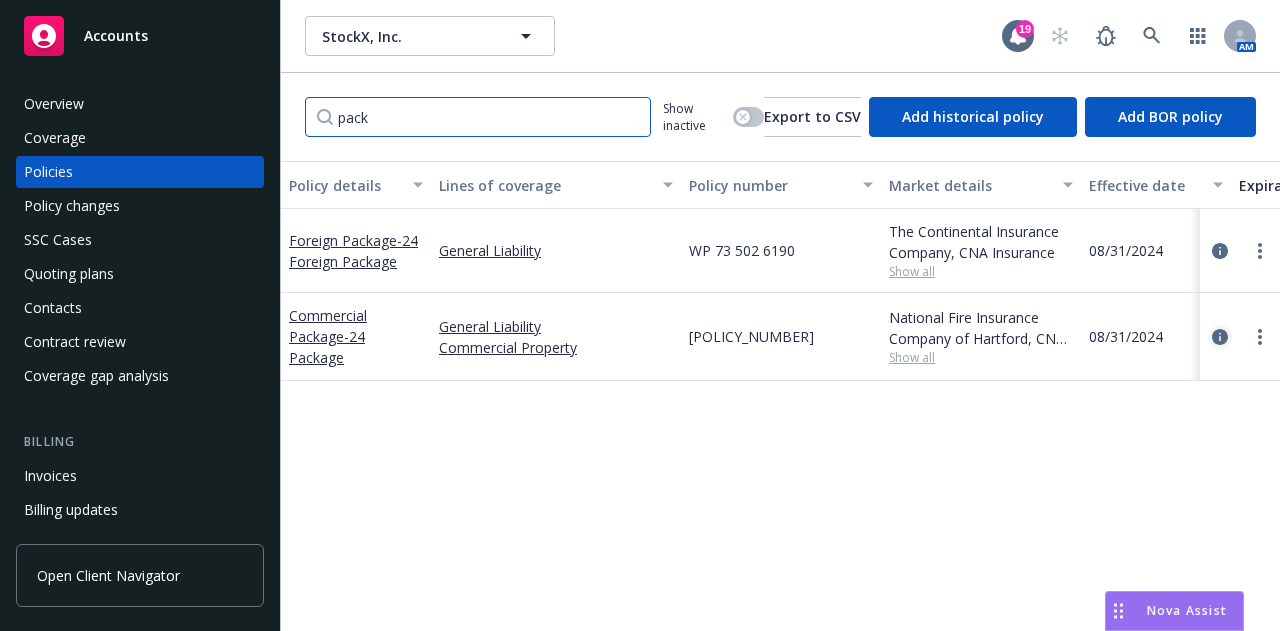 type on "pack" 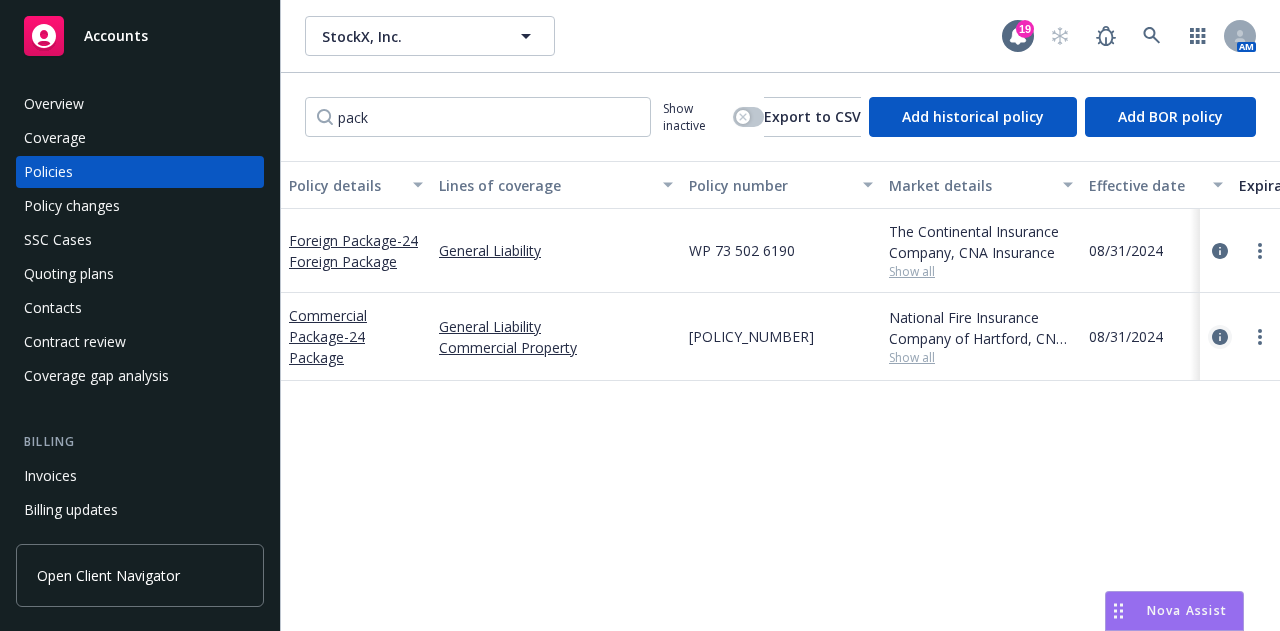 click 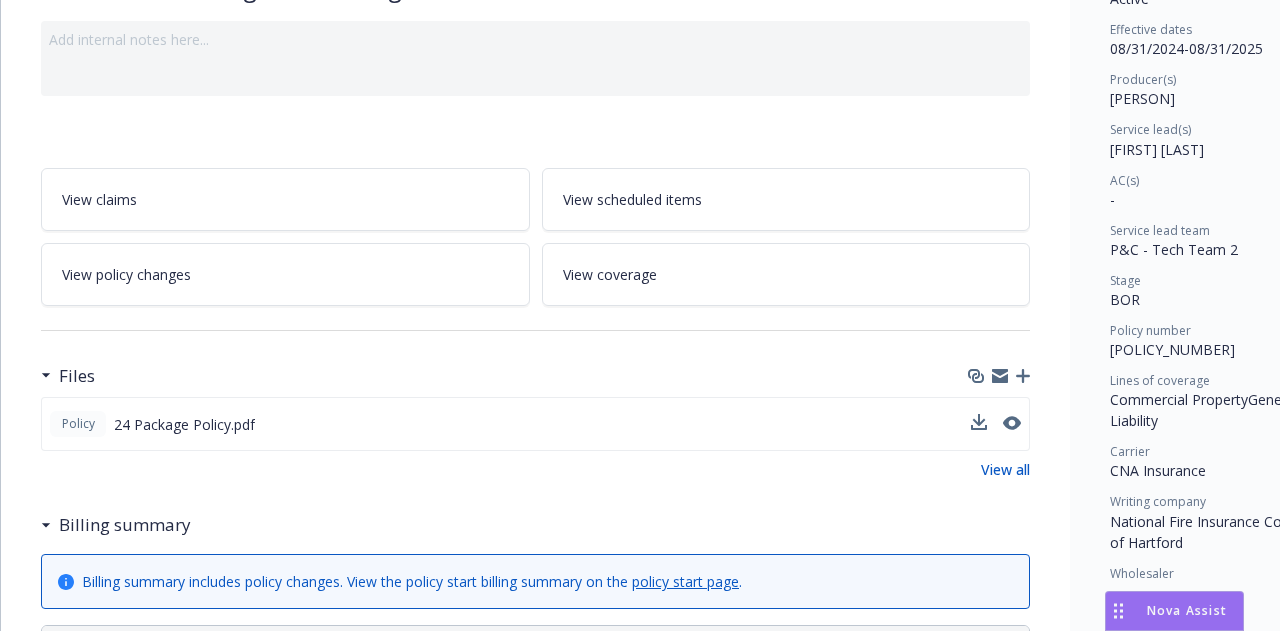 scroll, scrollTop: 194, scrollLeft: 0, axis: vertical 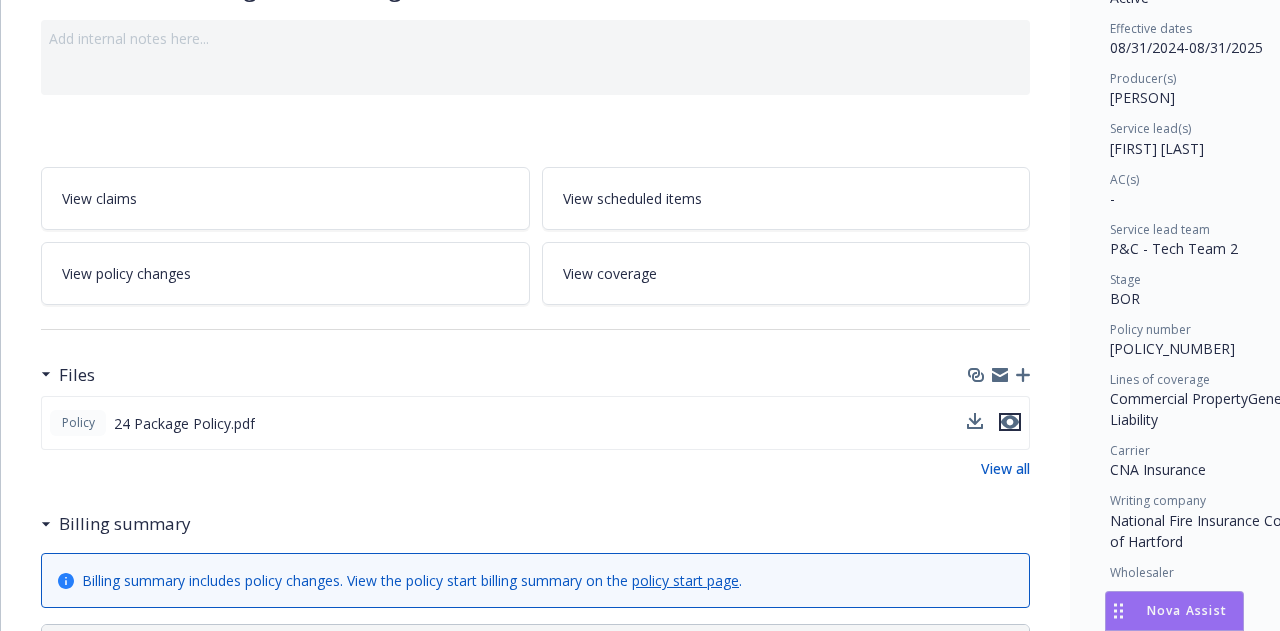click 